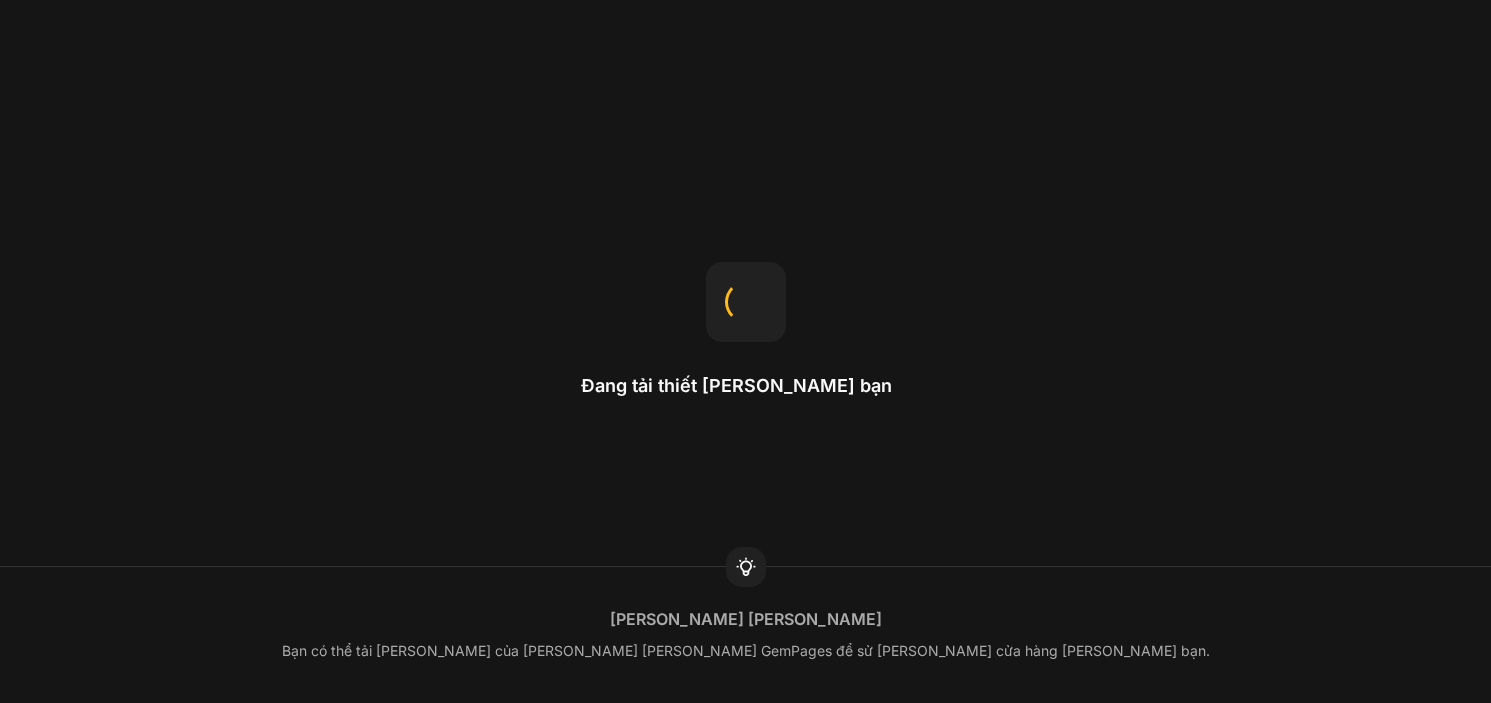 scroll, scrollTop: 0, scrollLeft: 0, axis: both 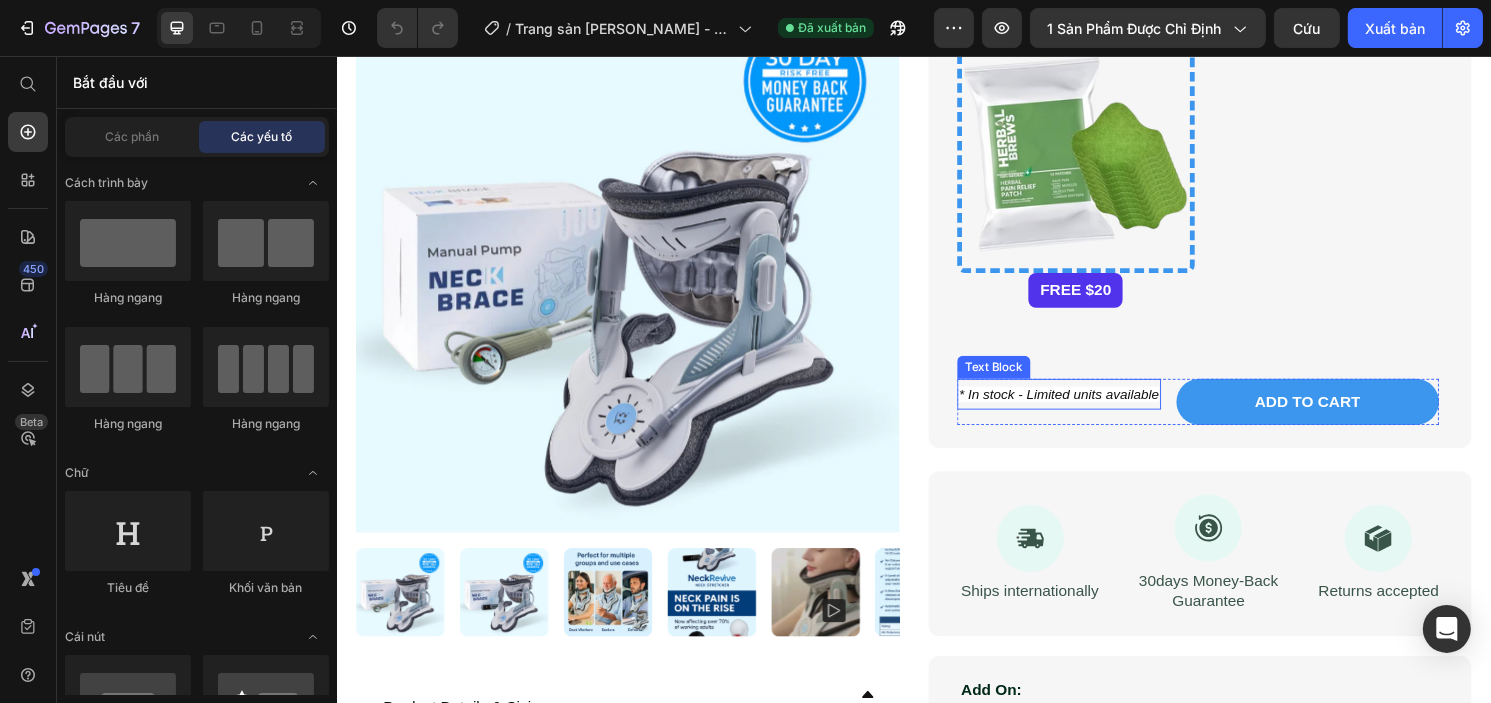 click on "* In stock - Limited units available" at bounding box center (1087, 408) 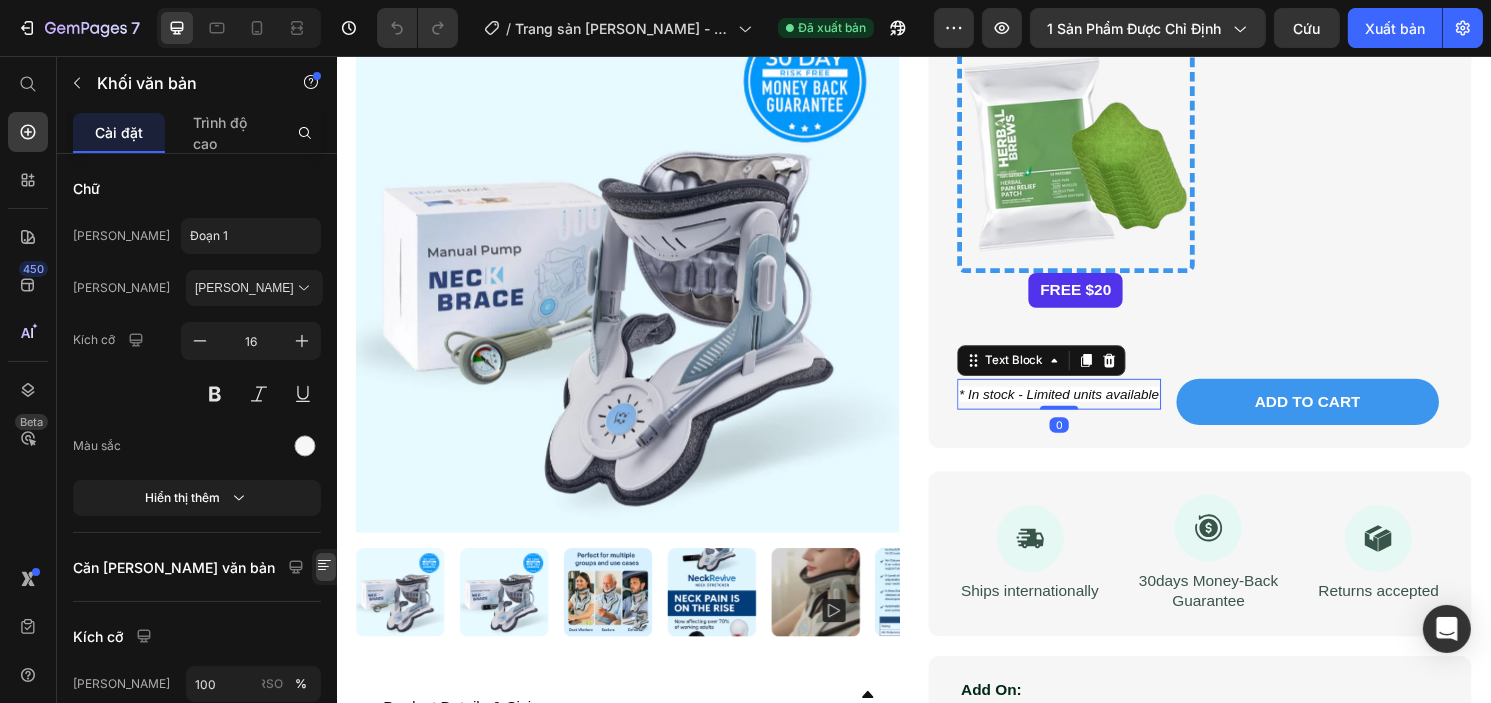 click on "* In stock - Limited units available" at bounding box center (1087, 408) 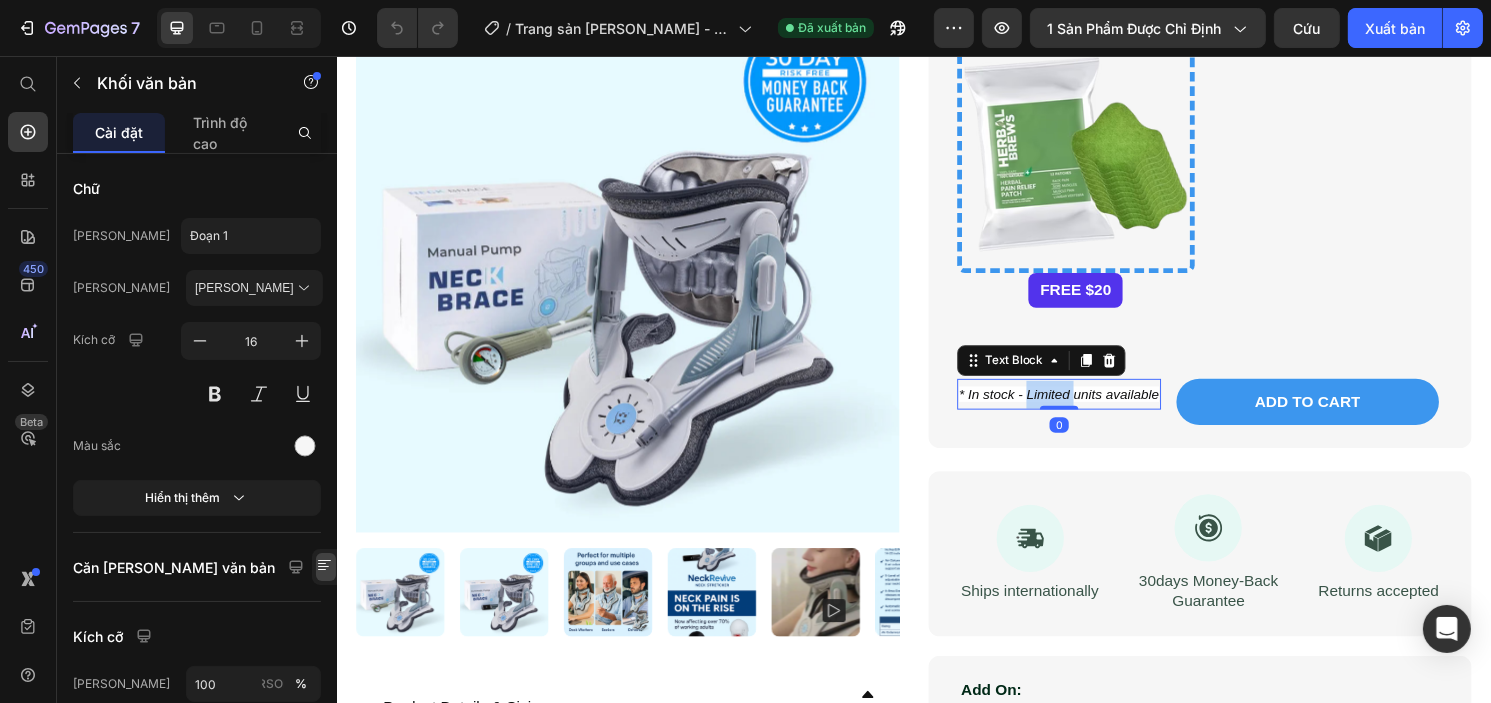 click on "* In stock - Limited units available" at bounding box center [1087, 408] 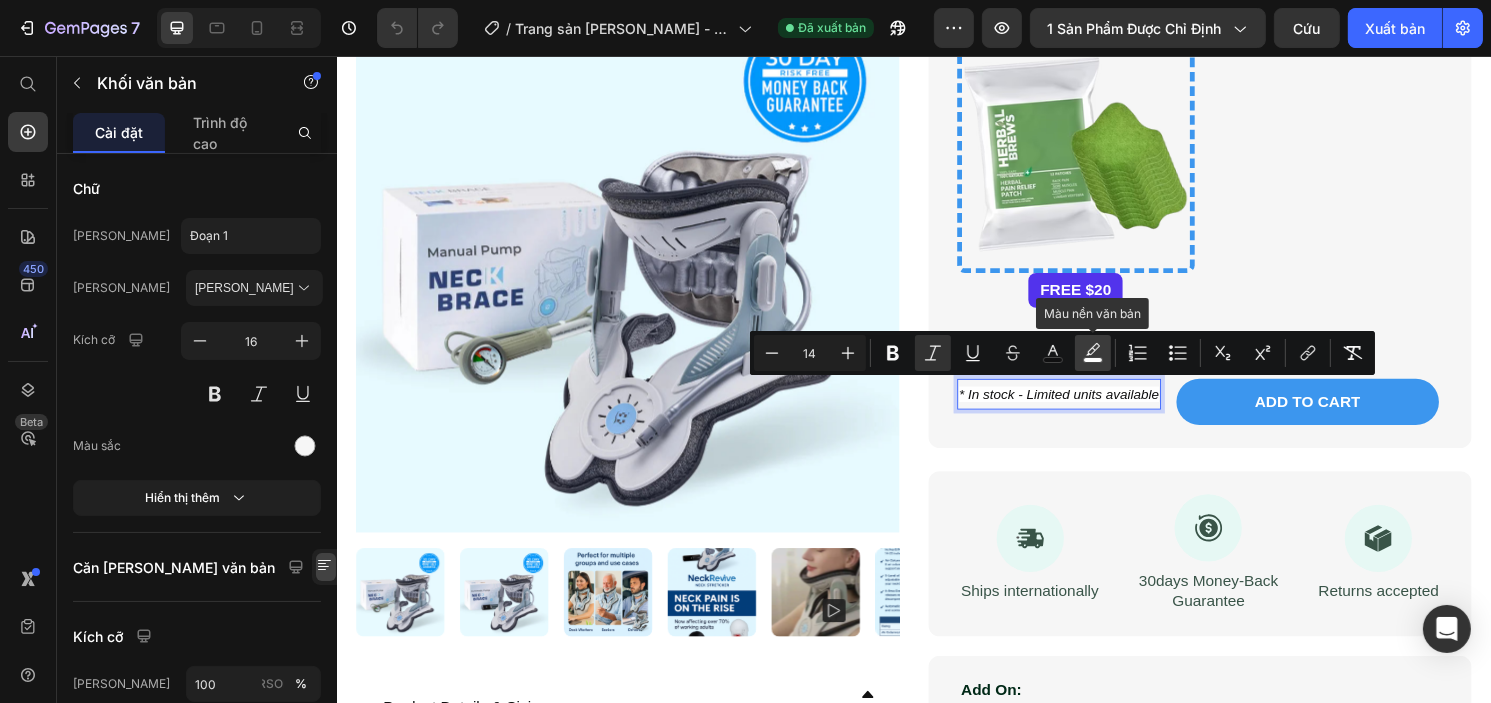 click 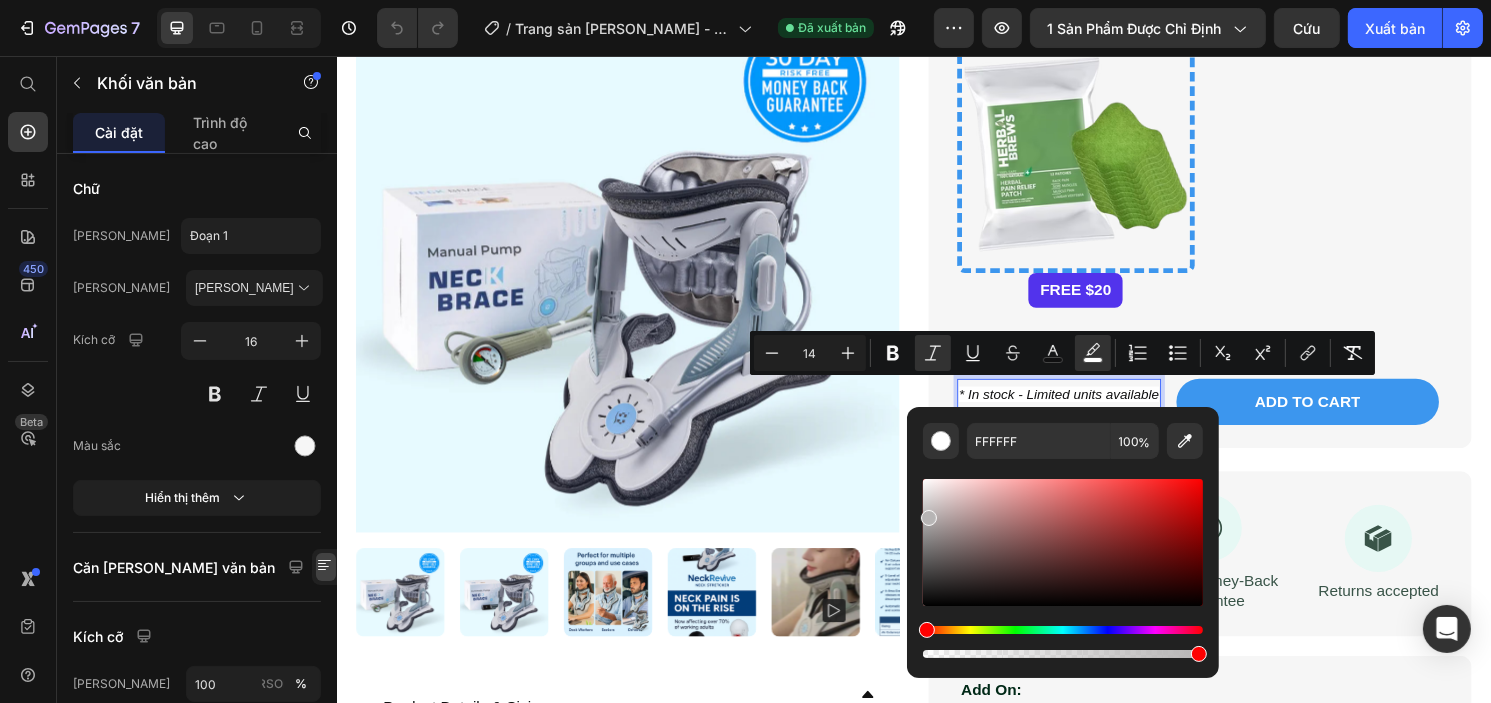 click at bounding box center (1063, 542) 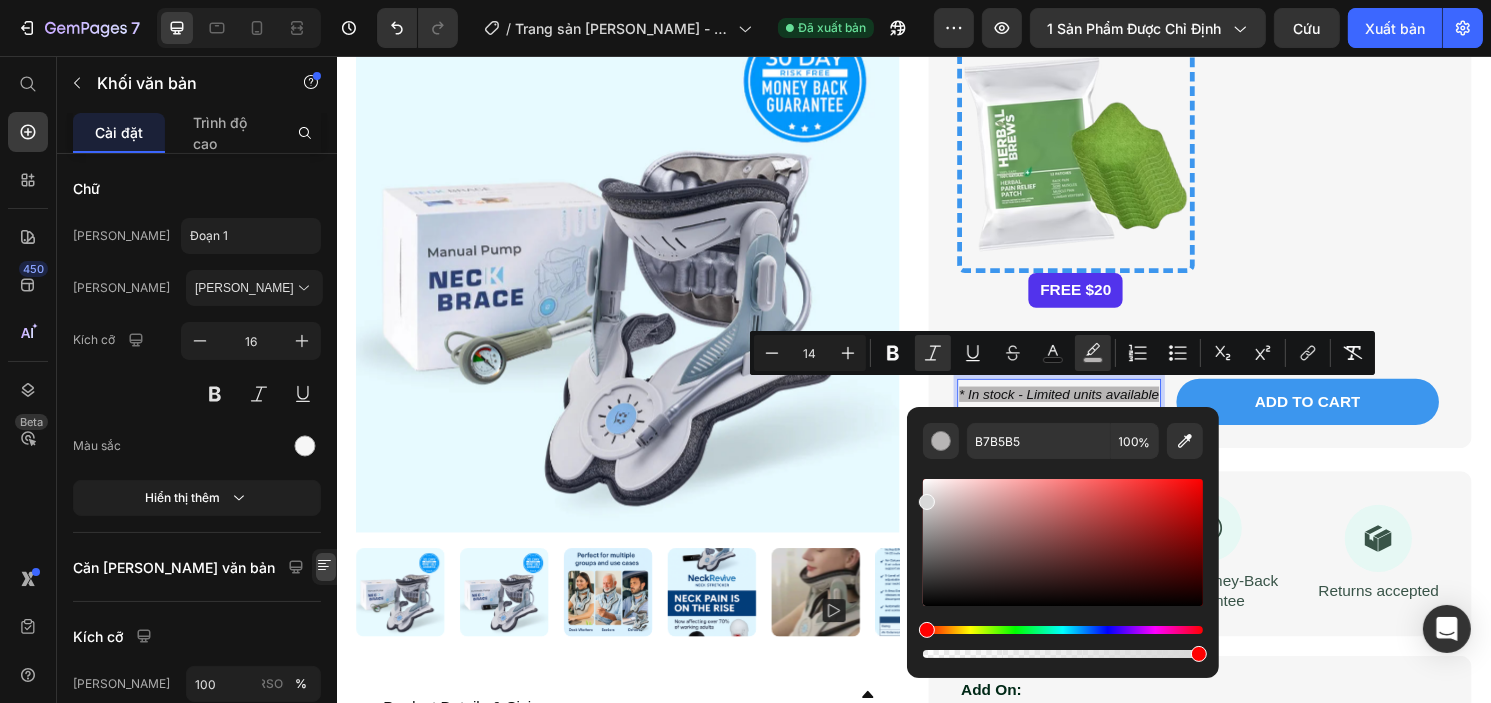type on "D8D8D8" 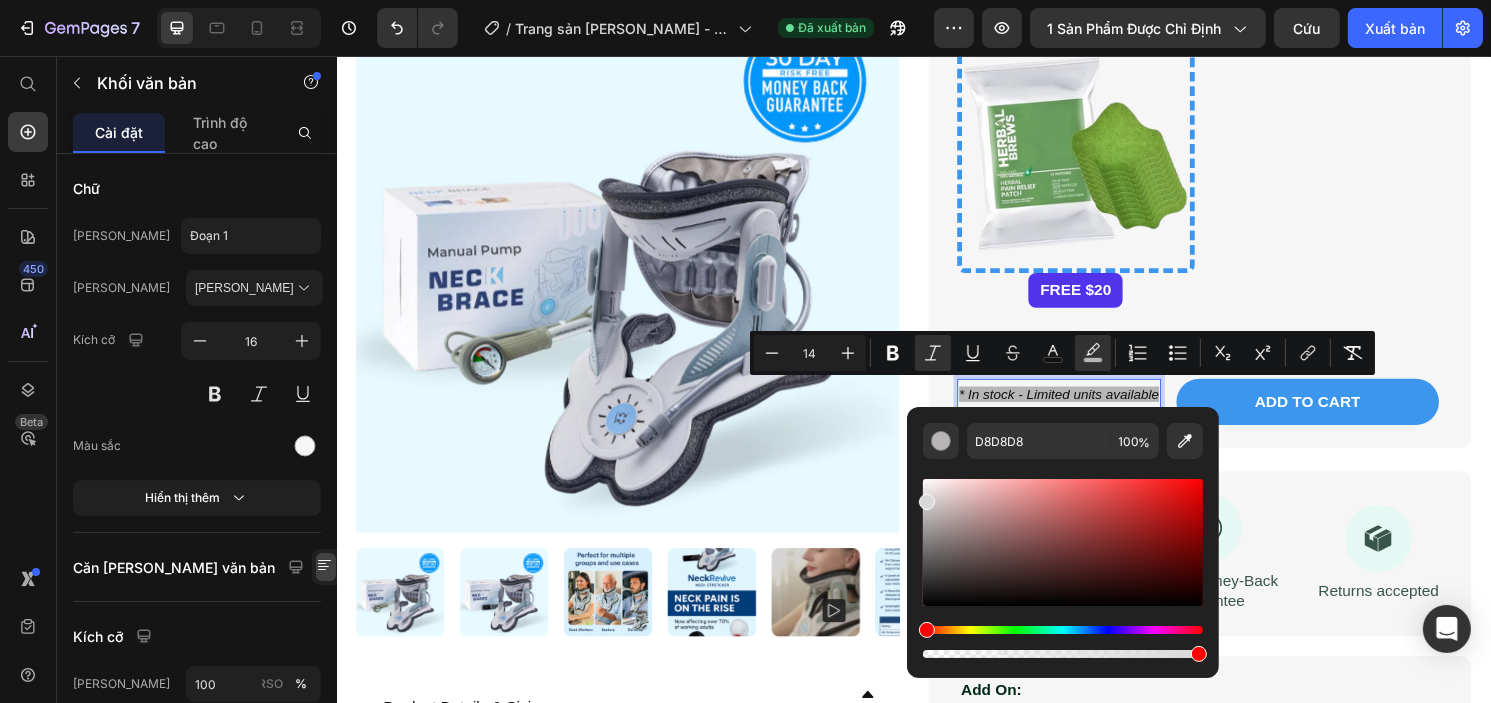 click at bounding box center (1063, 542) 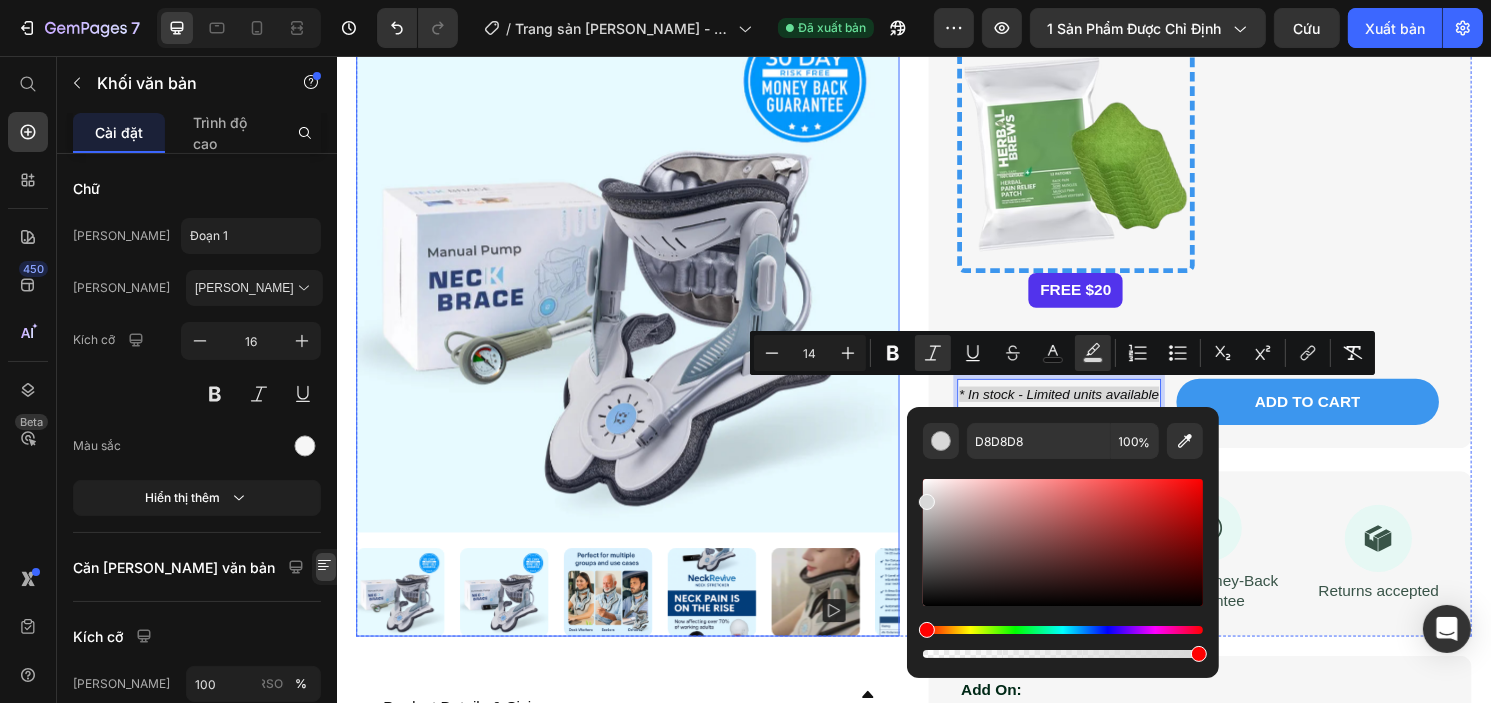 click on "Product Images Handeelife NeckRestore™ – Complete Cervical Traction & Posture Support System Product Title
Icon
Icon
Icon
Icon
Icon Icon List Rated 4.8 Stars (465 reviews) Text Block Row Relieve [MEDICAL_DATA], restore posture, and relax your spine – all in one easy-to-use device. Text Block Icon Effectively relieves pain in the neck, shoulders, and [MEDICAL_DATA] Text Block Row Icon Restores natural cervical curvature Text Block Row Icon 3-Way traction system with intelligent air pump support Text Block Row Icon Customizable and user-friendly for all ages Text Block Row Icon Reduces dependence on medication and expensive therapy Text Block Row Select Your NeckRevice Pump Type:  Text Block WideBundles WideBundles Limited Time Offer: Get $40 Worth of FREE GIFTS! Text Block 12 [MEDICAL_DATA] Patches Text Block Image
FREE $20
Custom Code [MEDICAL_DATA] E-Book Text Block Image
FREE $20
Custom Code Row Text Block   0 Add to cart" at bounding box center (936, -147) 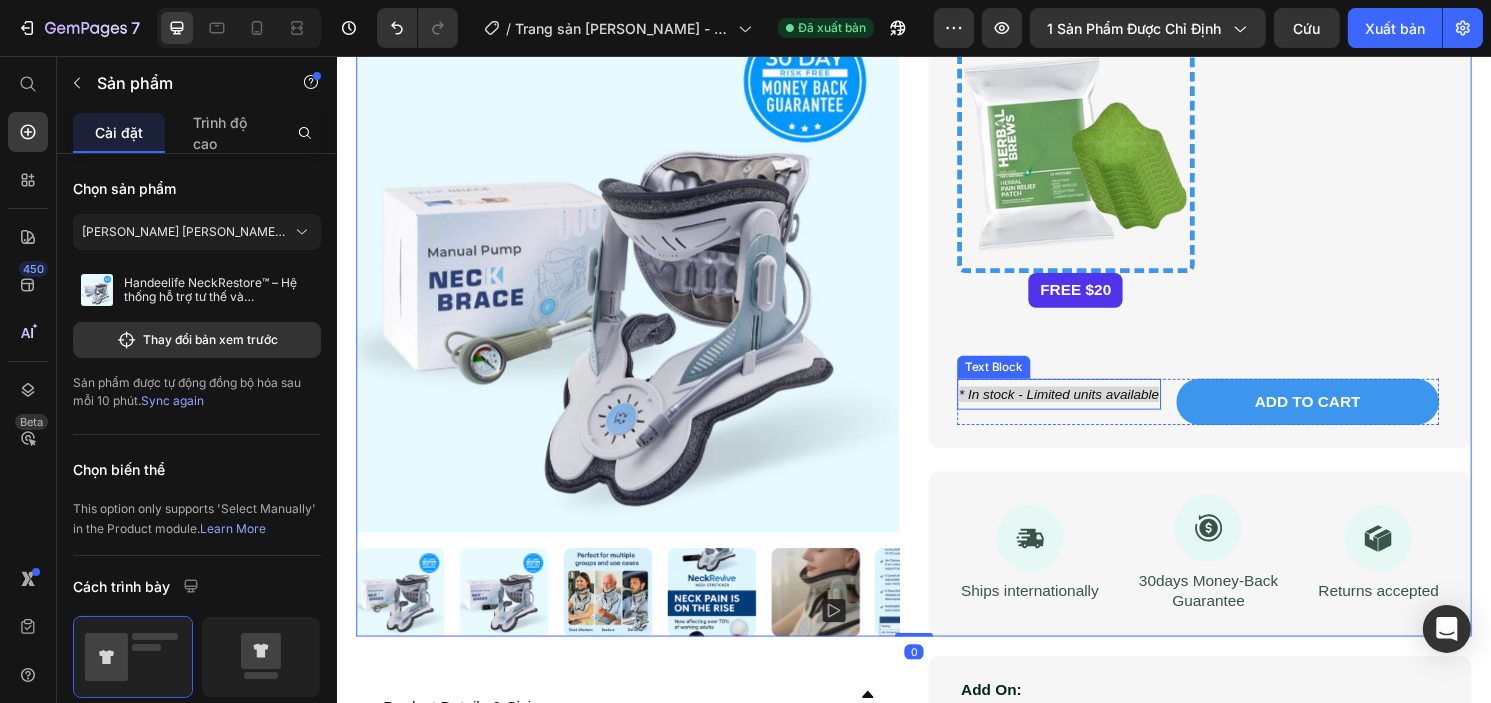 click on "* In stock - Limited units available" at bounding box center (1087, 408) 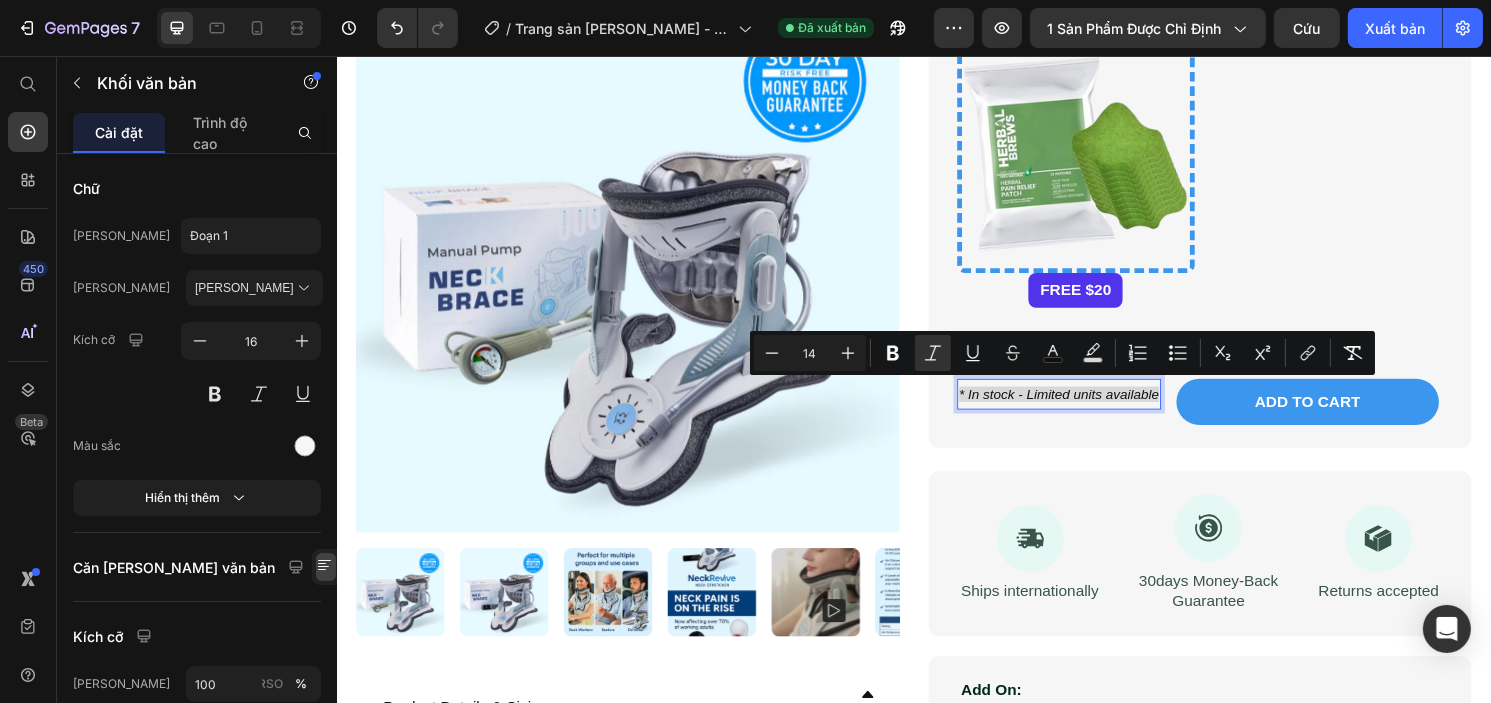 click on "* In stock - Limited units available" at bounding box center (1087, 408) 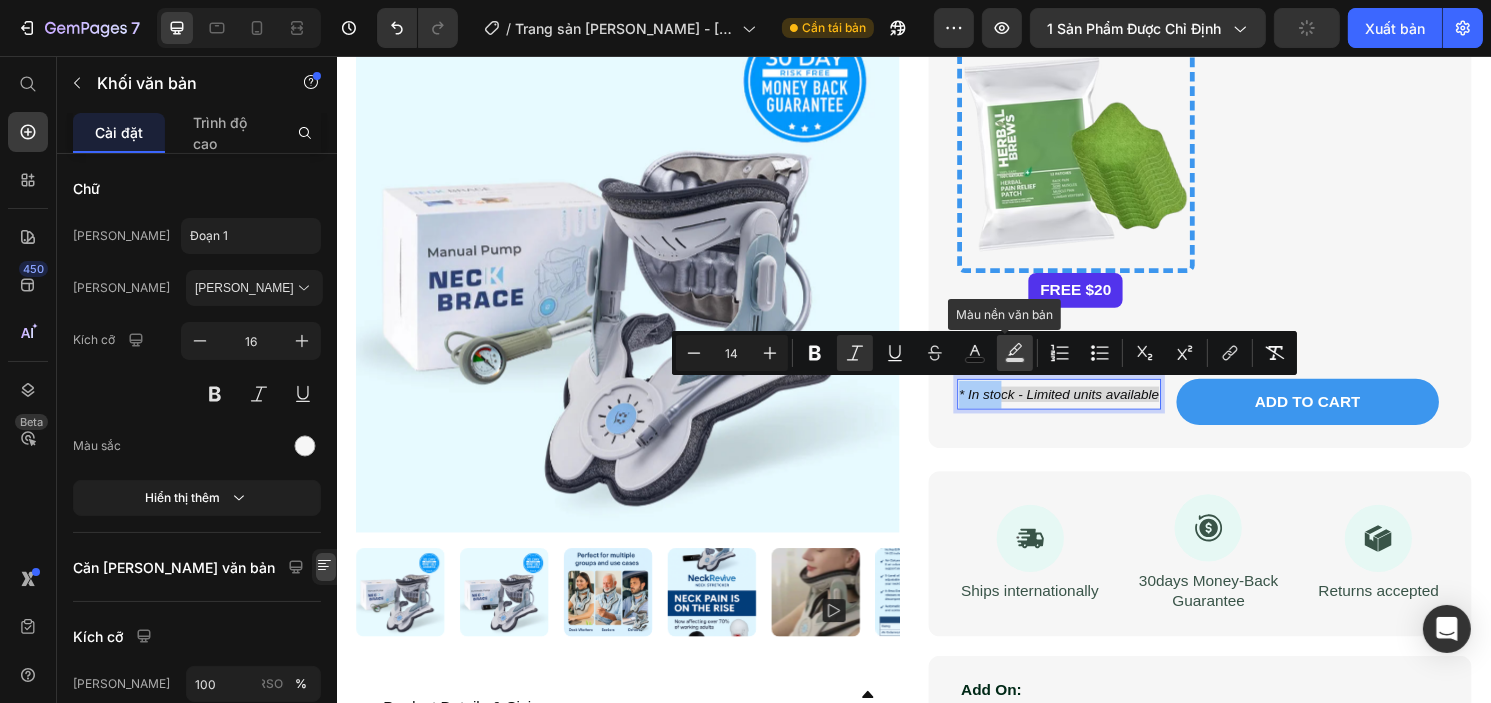 click 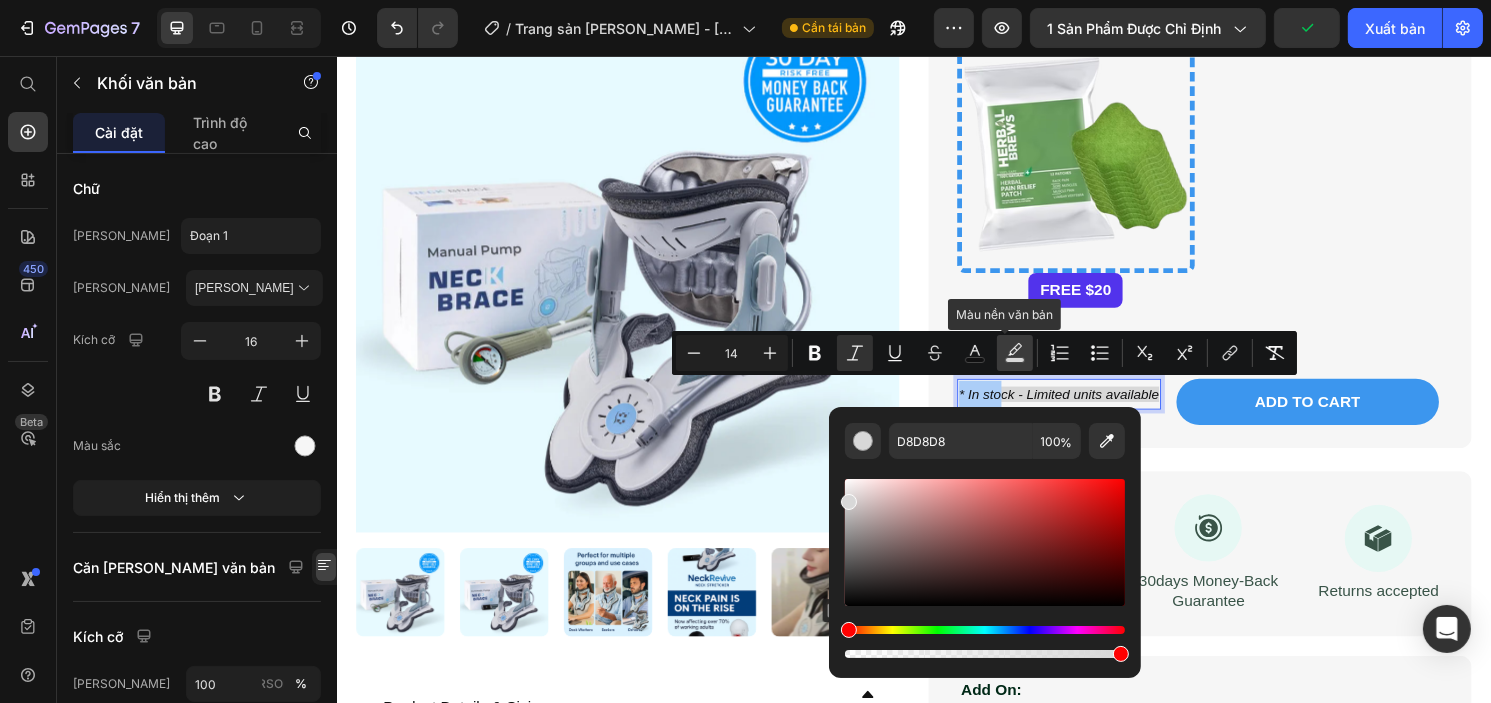 click 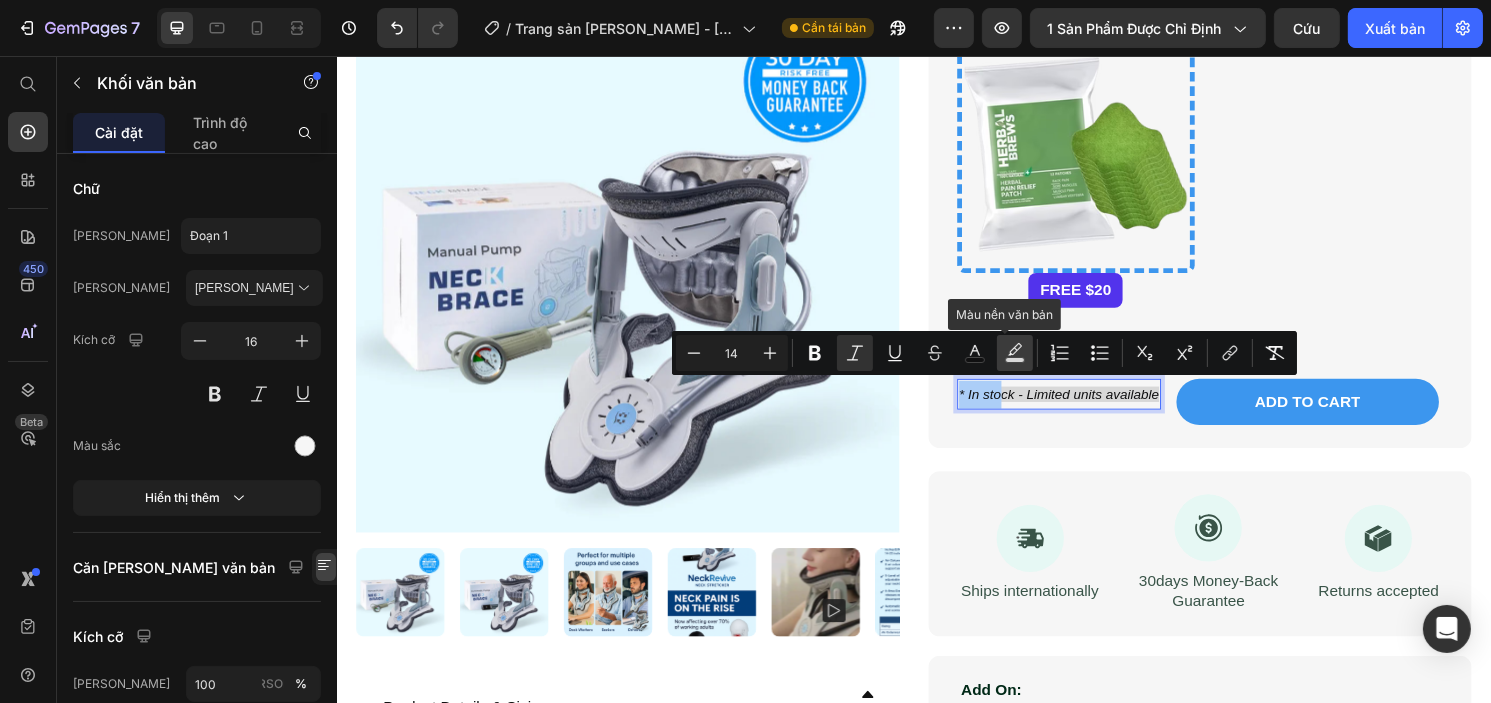 click 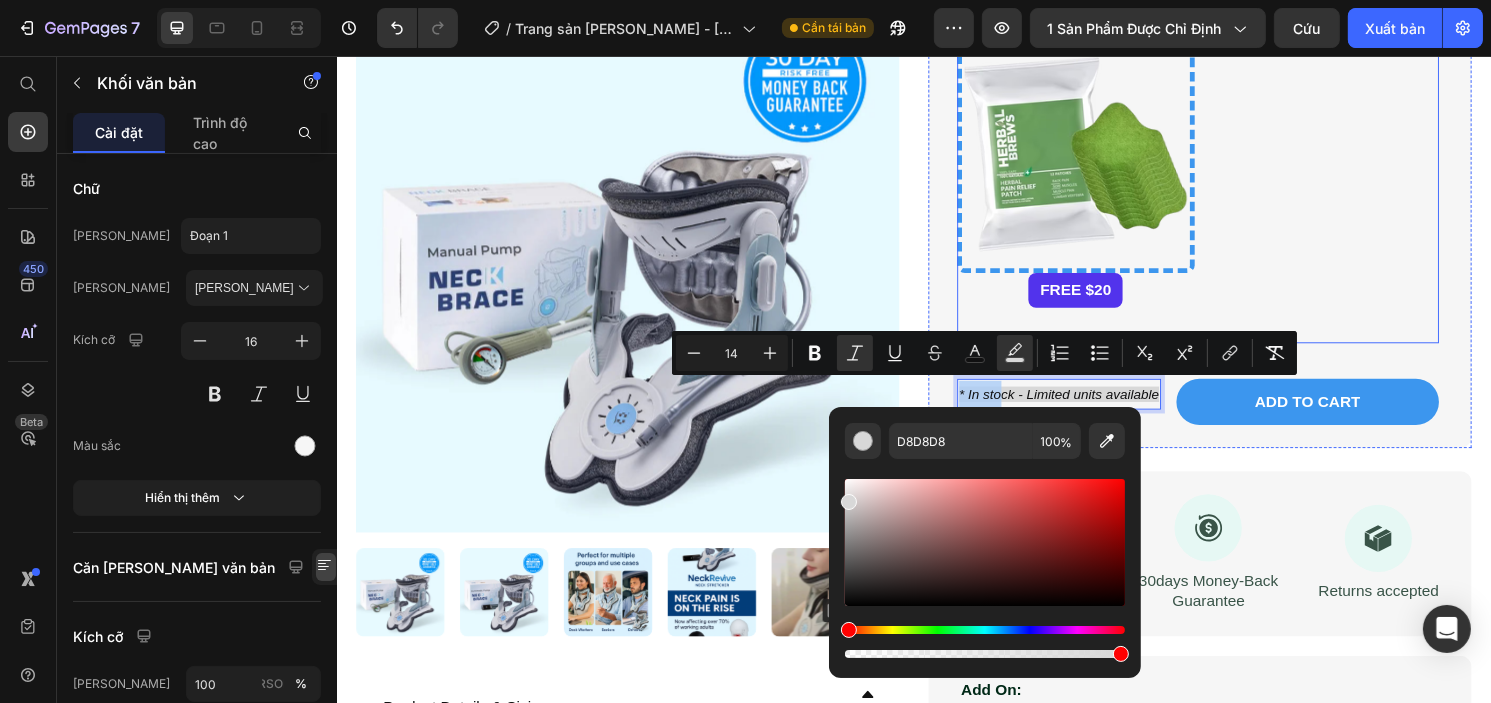 click on "FREE $20" at bounding box center (1104, 300) 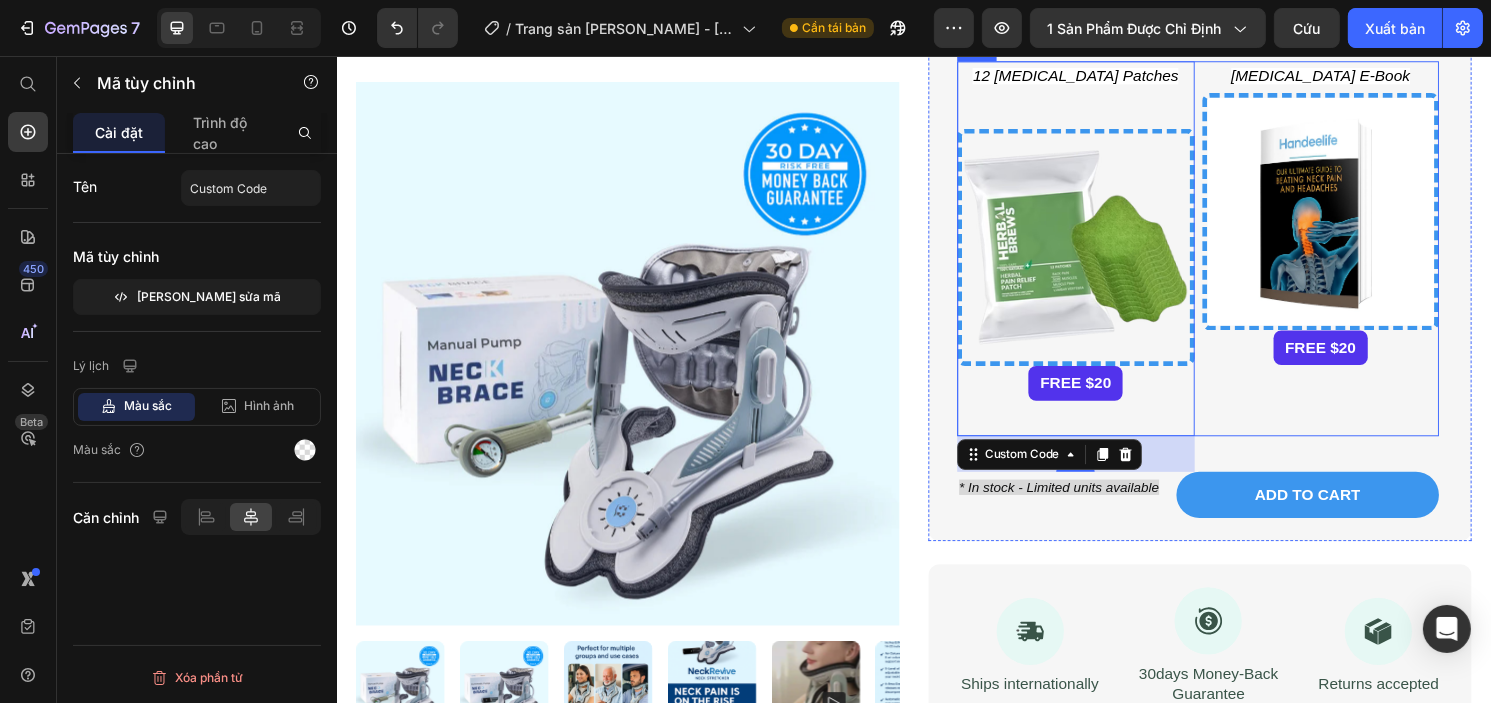 scroll, scrollTop: 798, scrollLeft: 0, axis: vertical 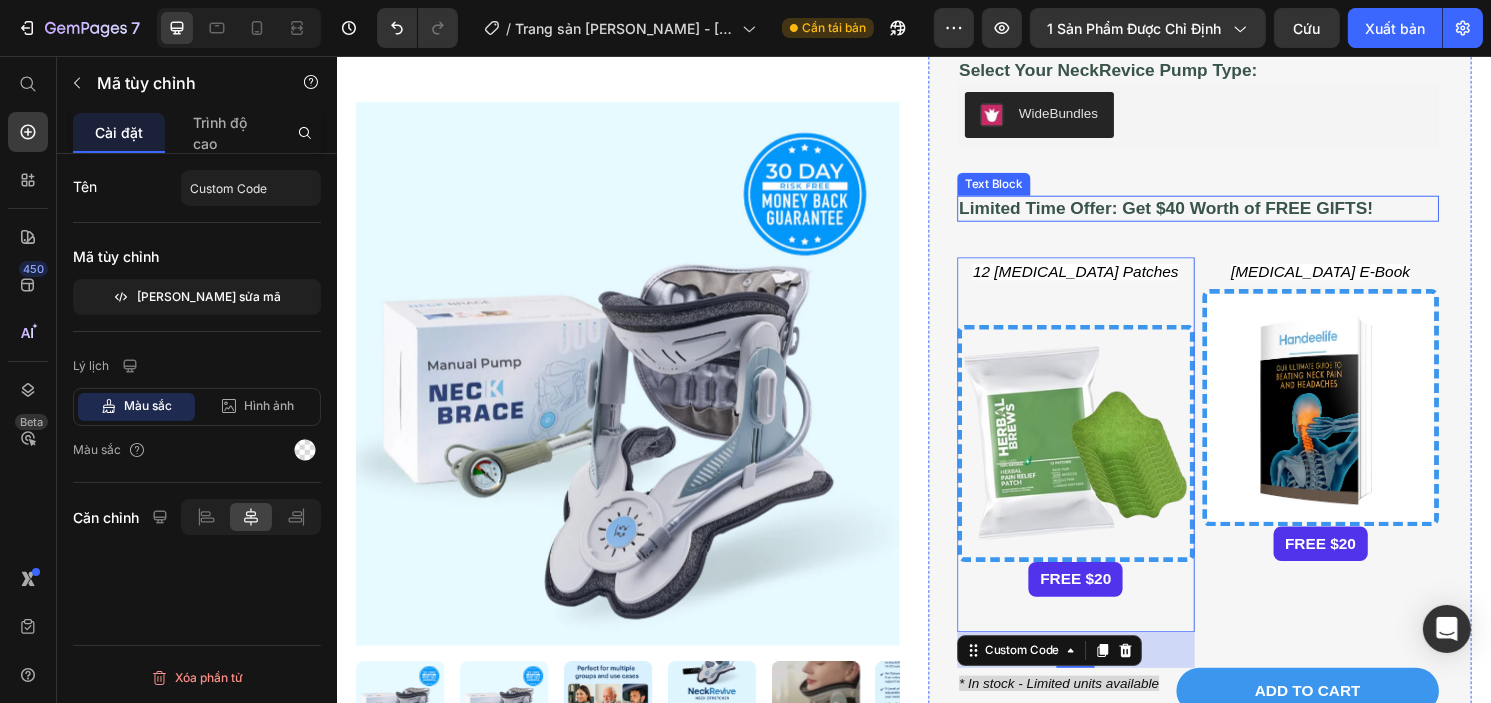 click on "Text Block" at bounding box center (1019, 189) 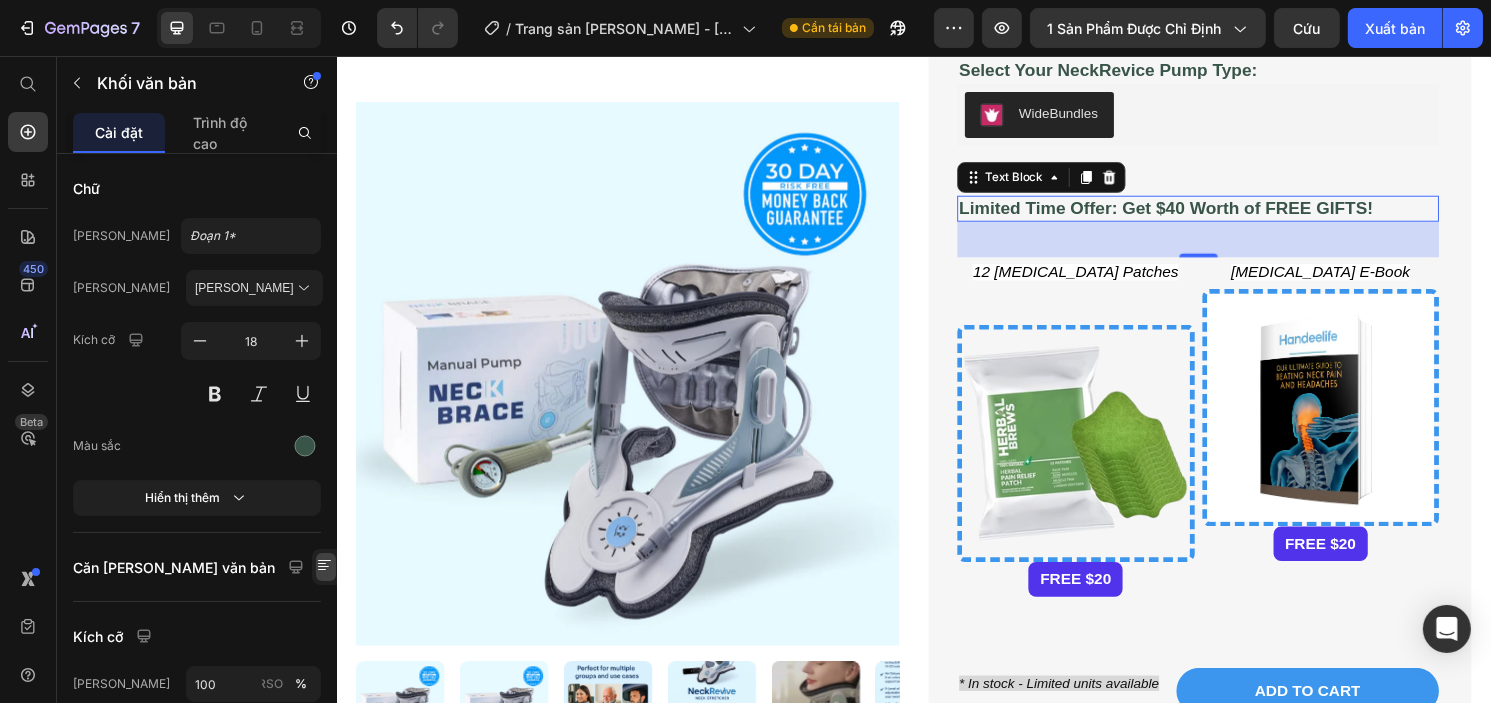 click on "Limited Time Offer: Get $40 Worth of FREE GIFTS!" at bounding box center (1198, 214) 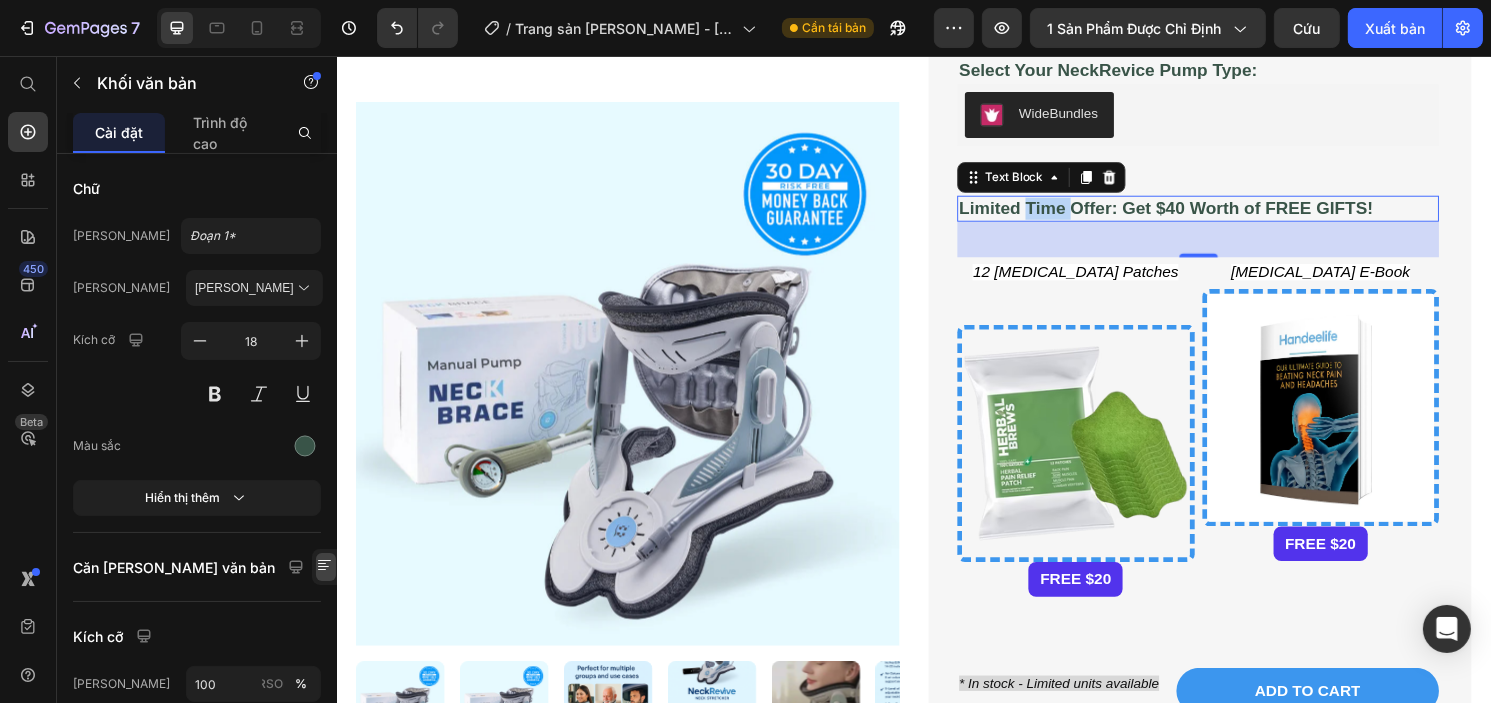 click on "Limited Time Offer: Get $40 Worth of FREE GIFTS!" at bounding box center (1198, 214) 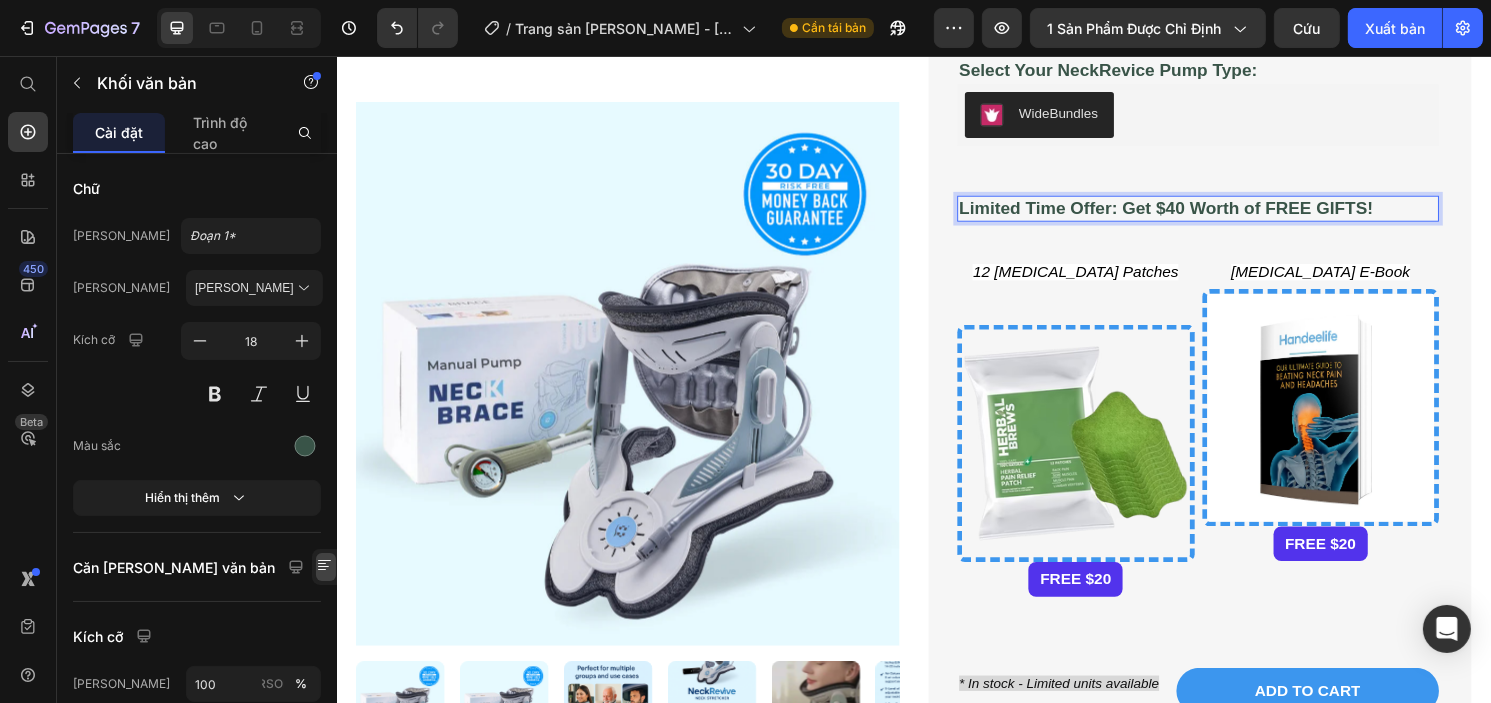 click on "Limited Time Offer: Get $40 Worth of FREE GIFTS!" at bounding box center (1198, 214) 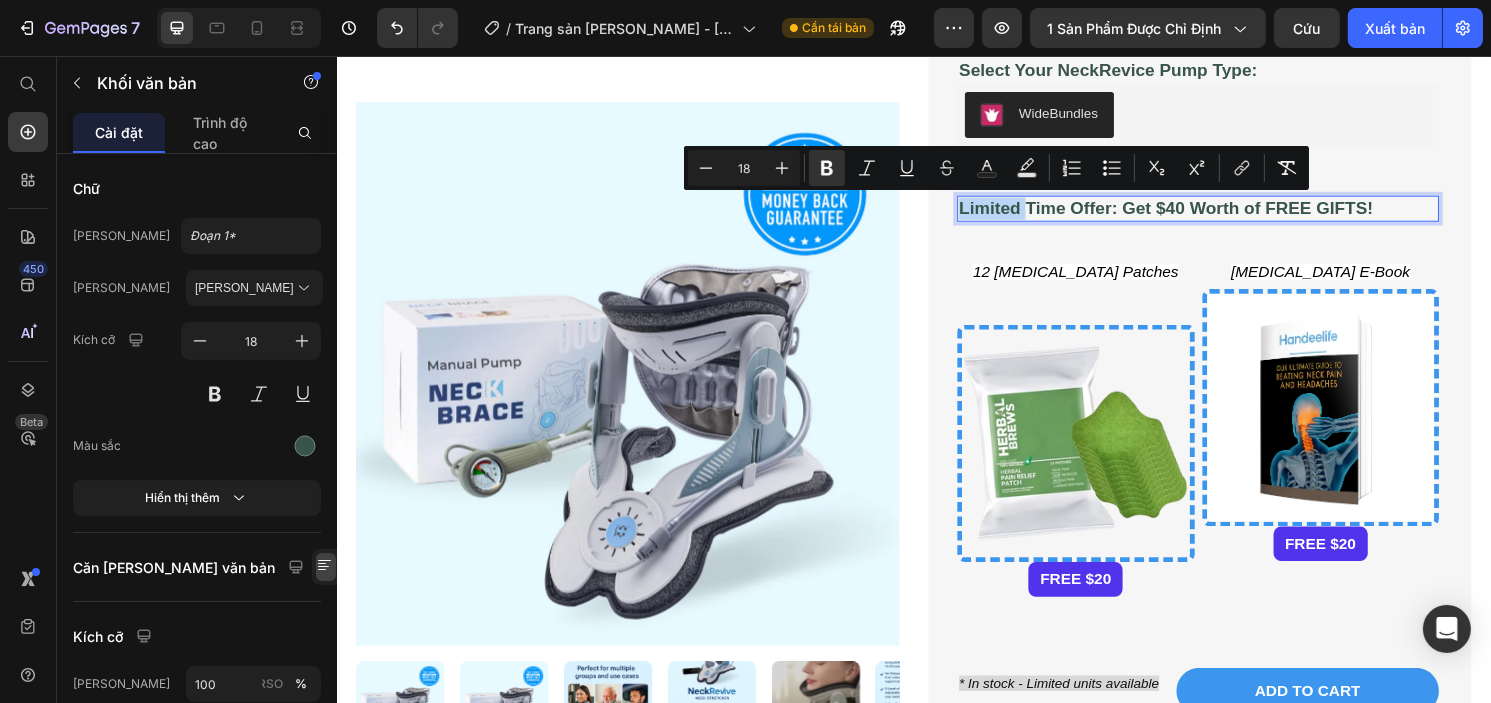 drag, startPoint x: 1040, startPoint y: 217, endPoint x: 975, endPoint y: 217, distance: 65 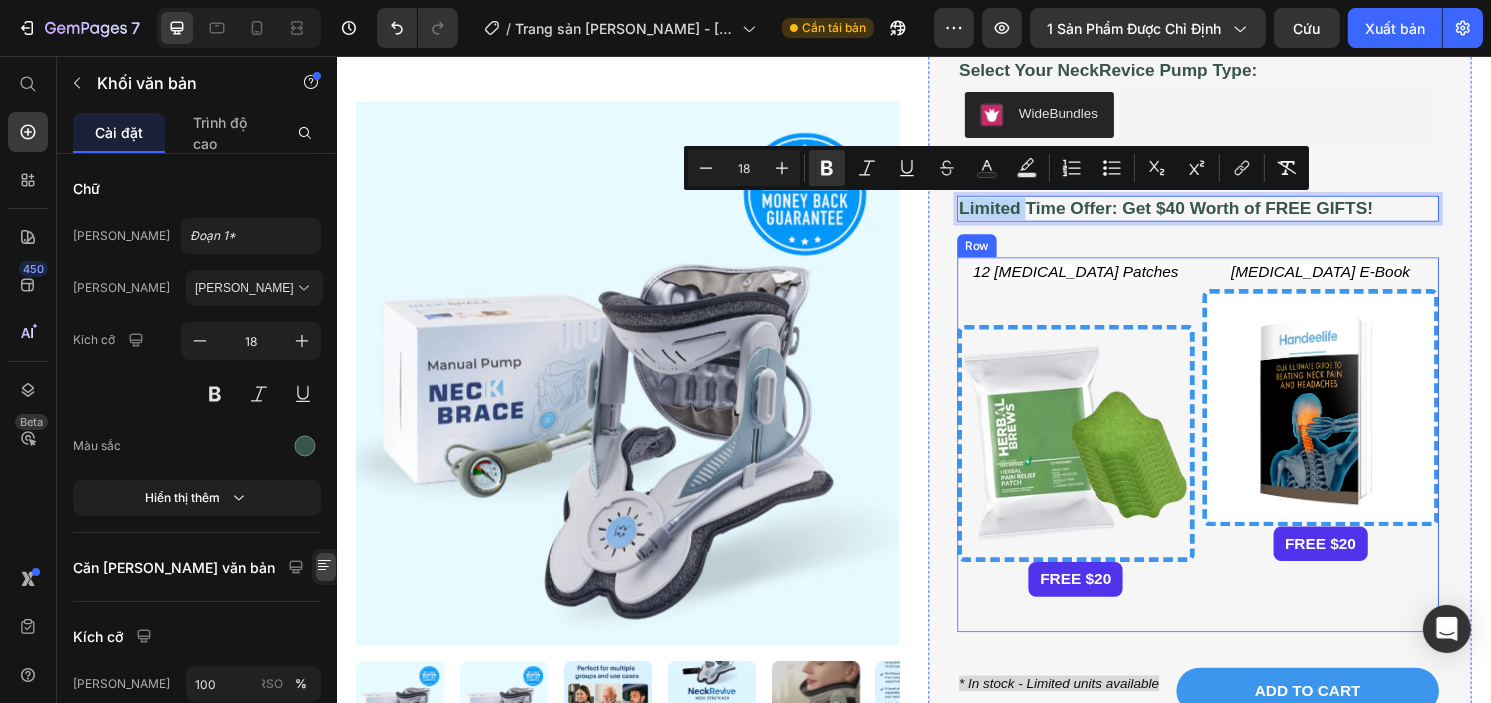 scroll, scrollTop: 898, scrollLeft: 0, axis: vertical 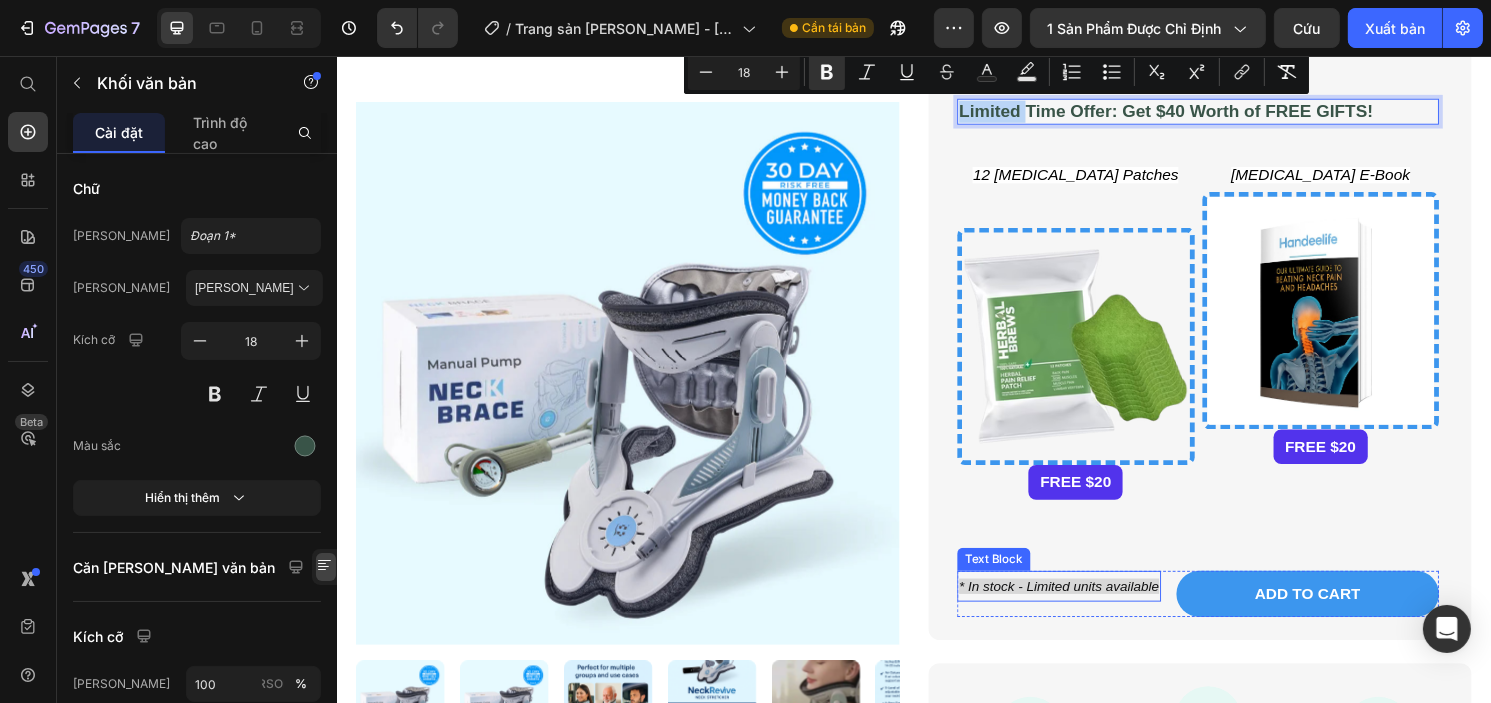 click on "* In stock - Limited units available" at bounding box center [1087, 608] 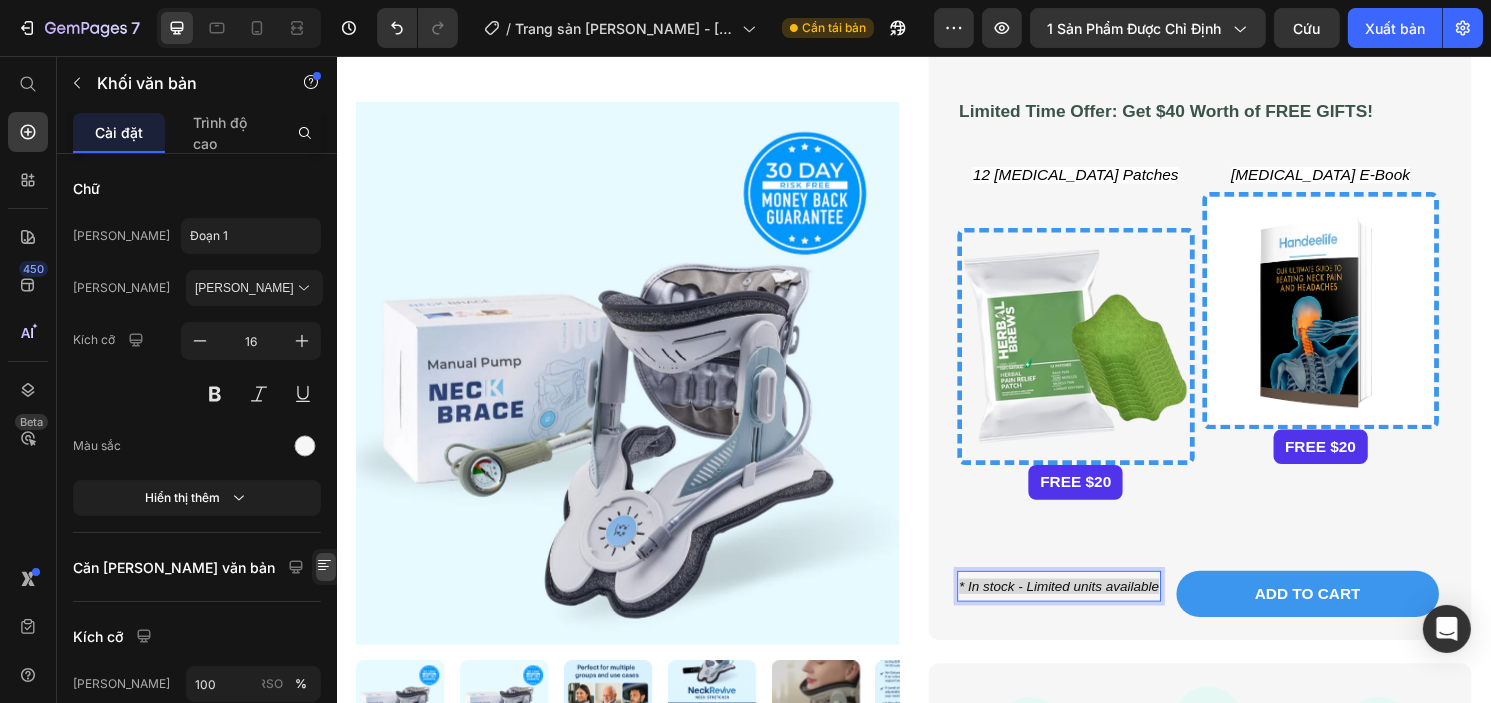 click on "* In stock - Limited units available" at bounding box center [1087, 608] 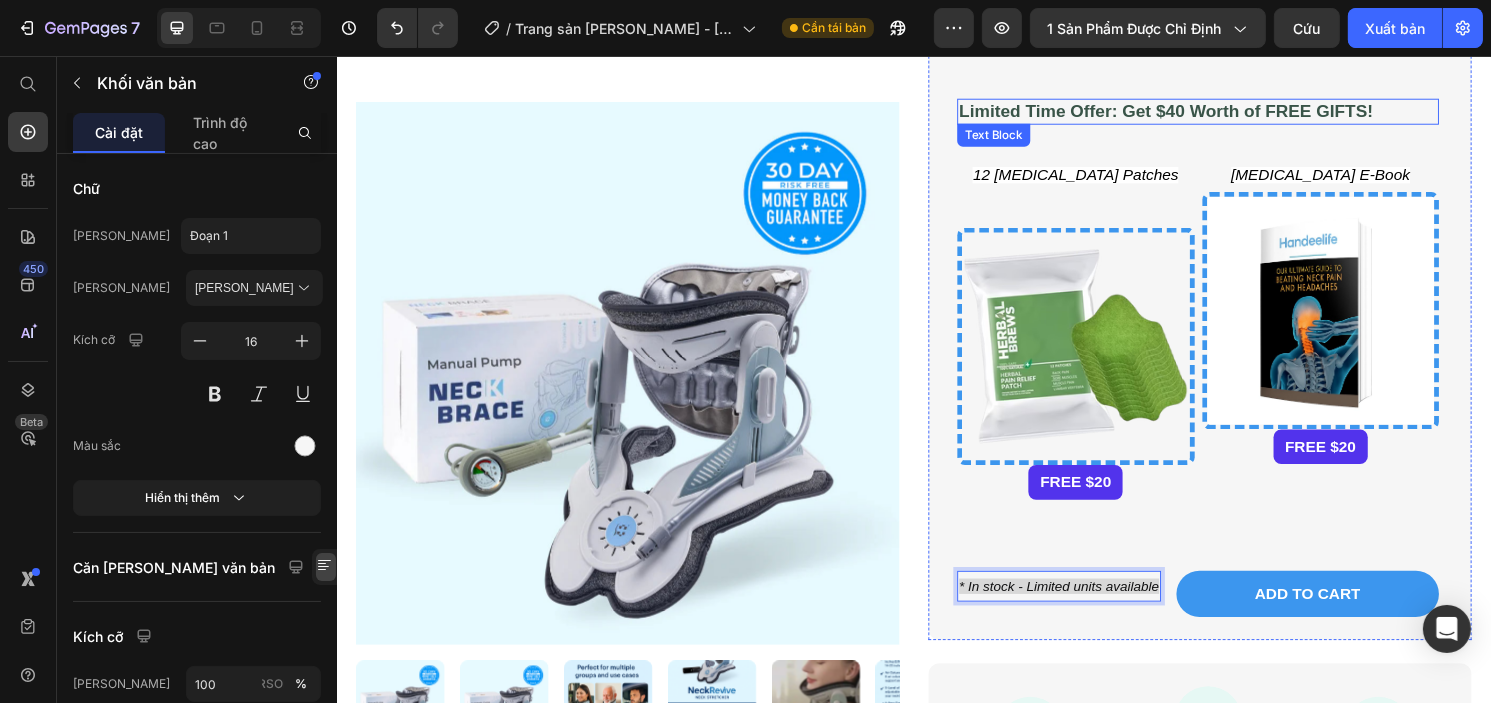 click on "Limited Time Offer: Get $40 Worth of FREE GIFTS!" at bounding box center (1198, 114) 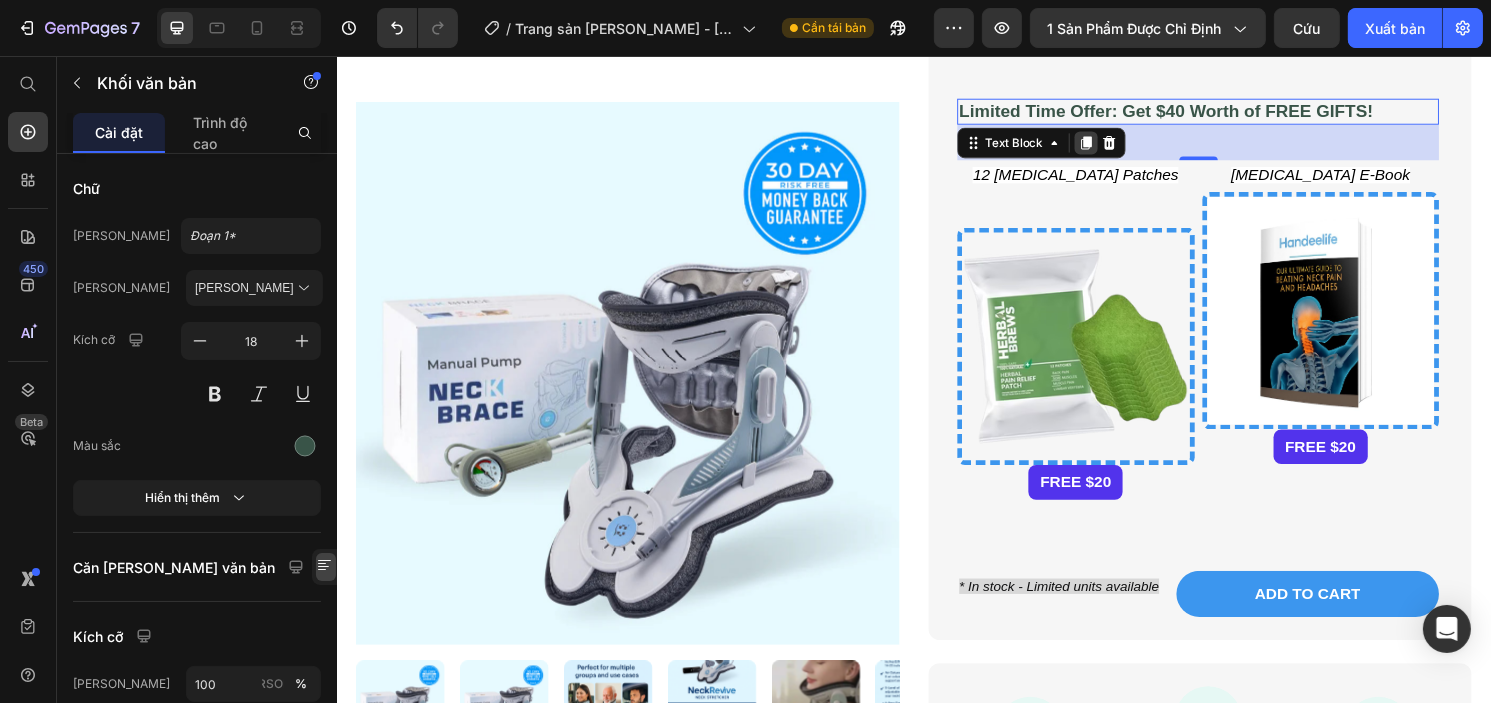 click 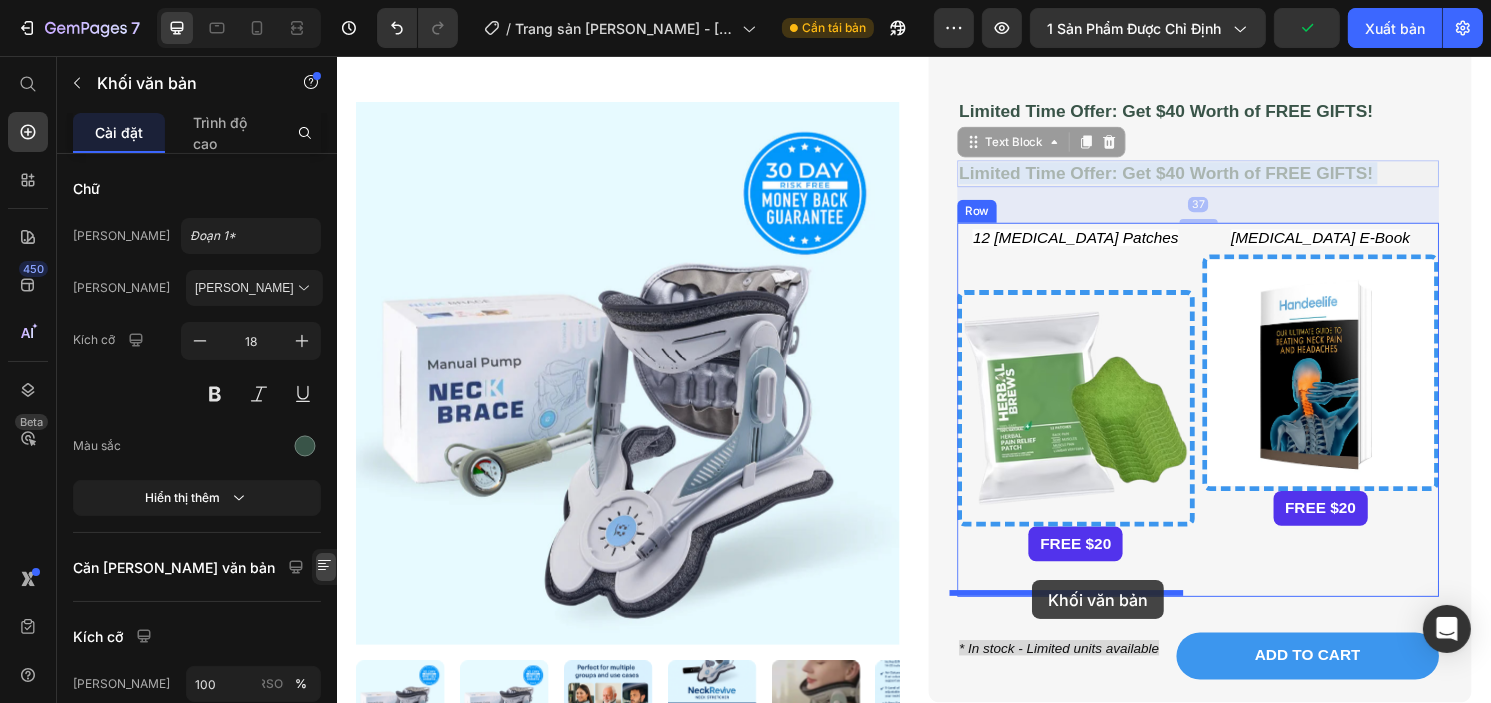 drag, startPoint x: 1094, startPoint y: 173, endPoint x: 1059, endPoint y: 601, distance: 429.42868 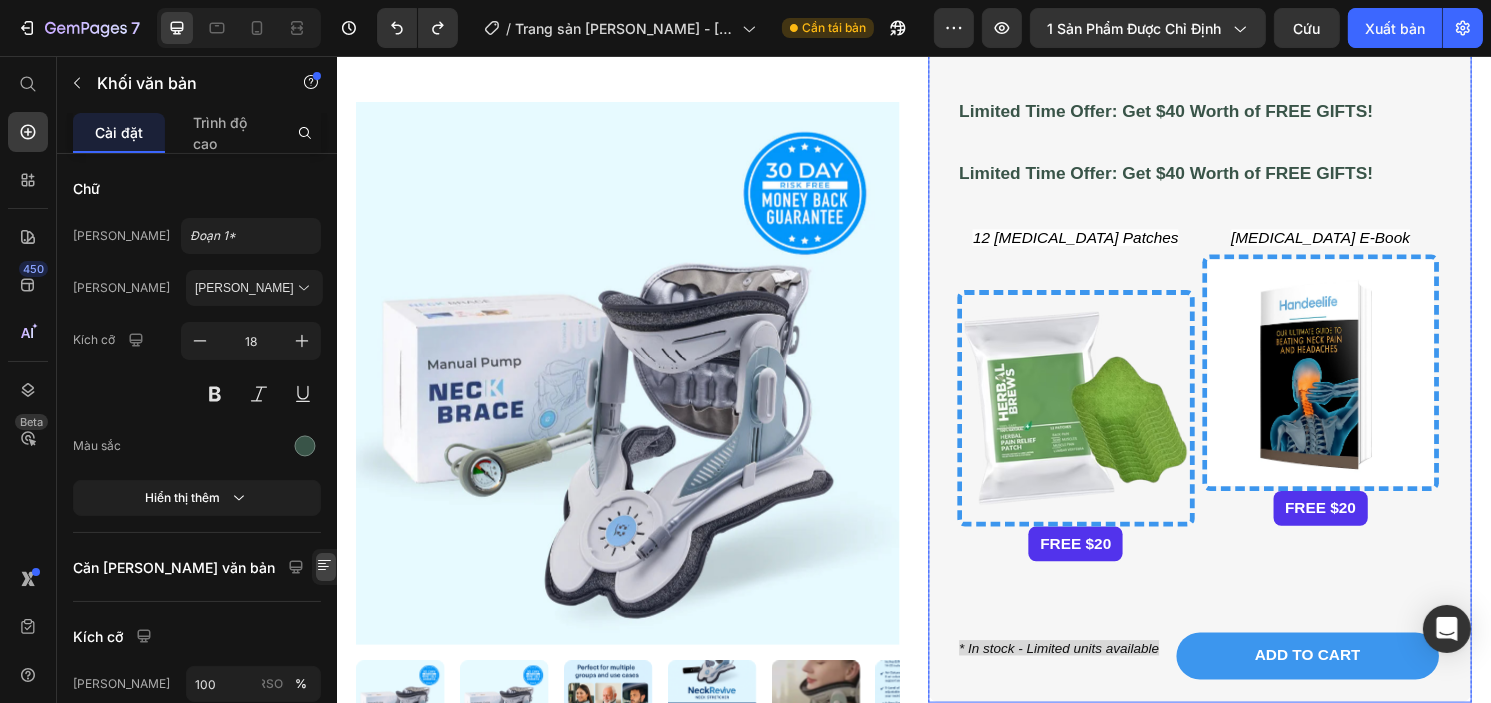 click on "* In stock - Limited units available" at bounding box center (1087, 672) 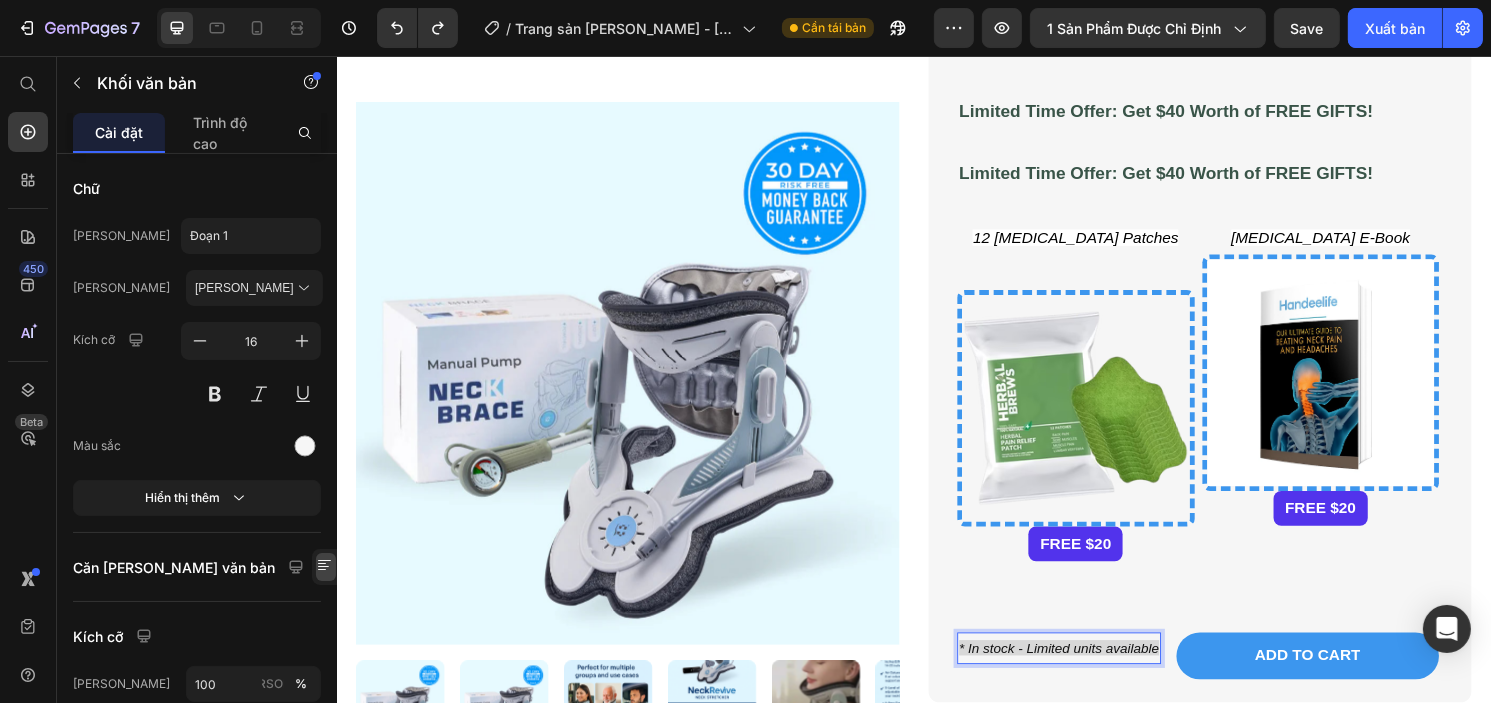 click on "* In stock - Limited units available" at bounding box center [1087, 672] 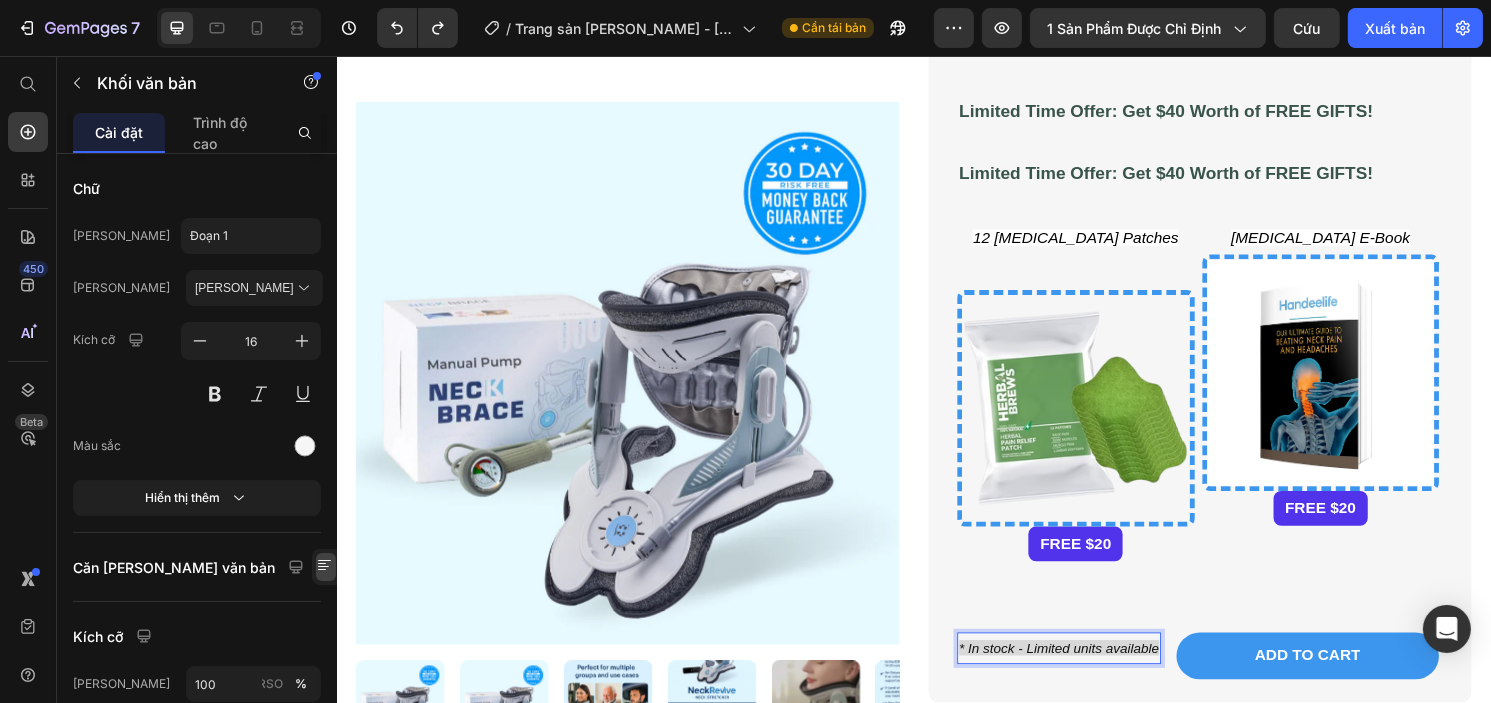 click on "* In stock - Limited units available Text Block   0" at bounding box center [1087, 680] 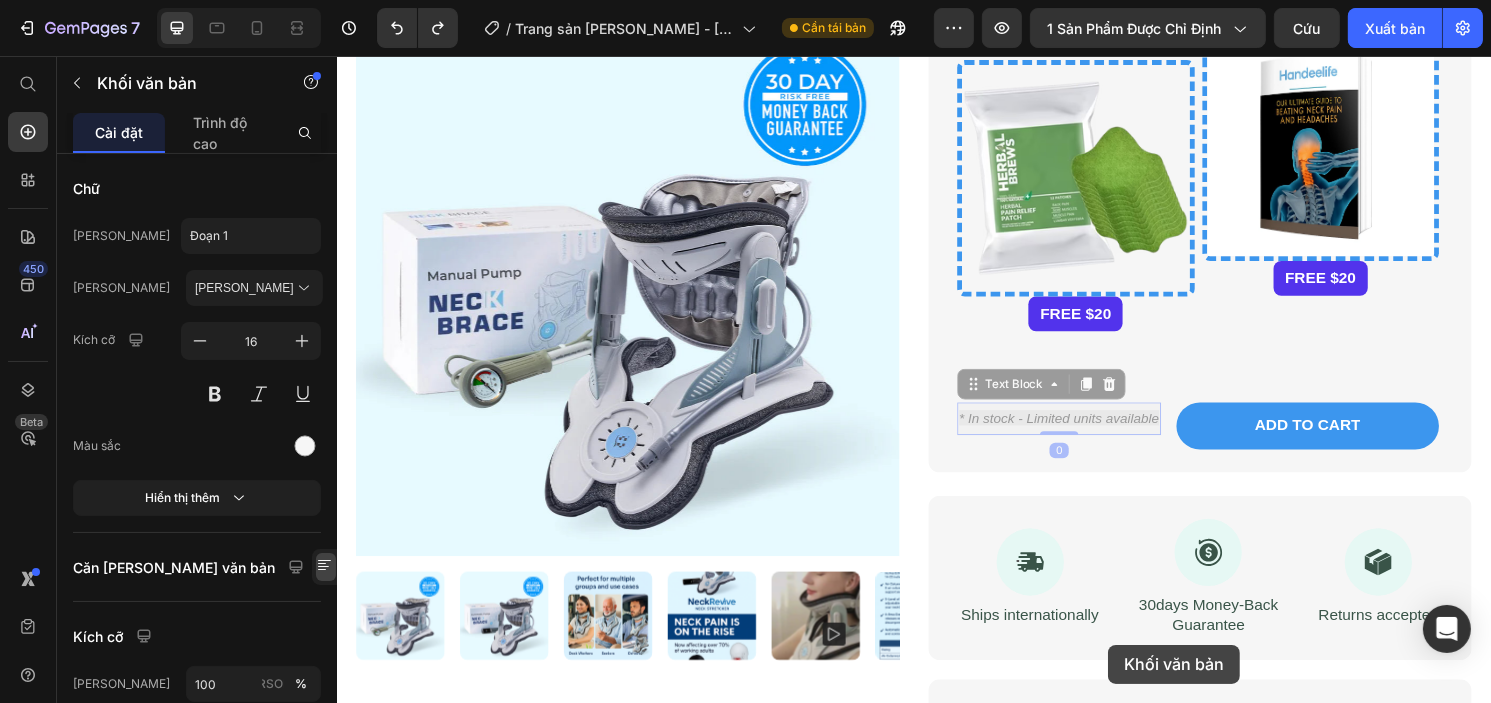 drag, startPoint x: 1138, startPoint y: 668, endPoint x: 1158, endPoint y: 545, distance: 124.61541 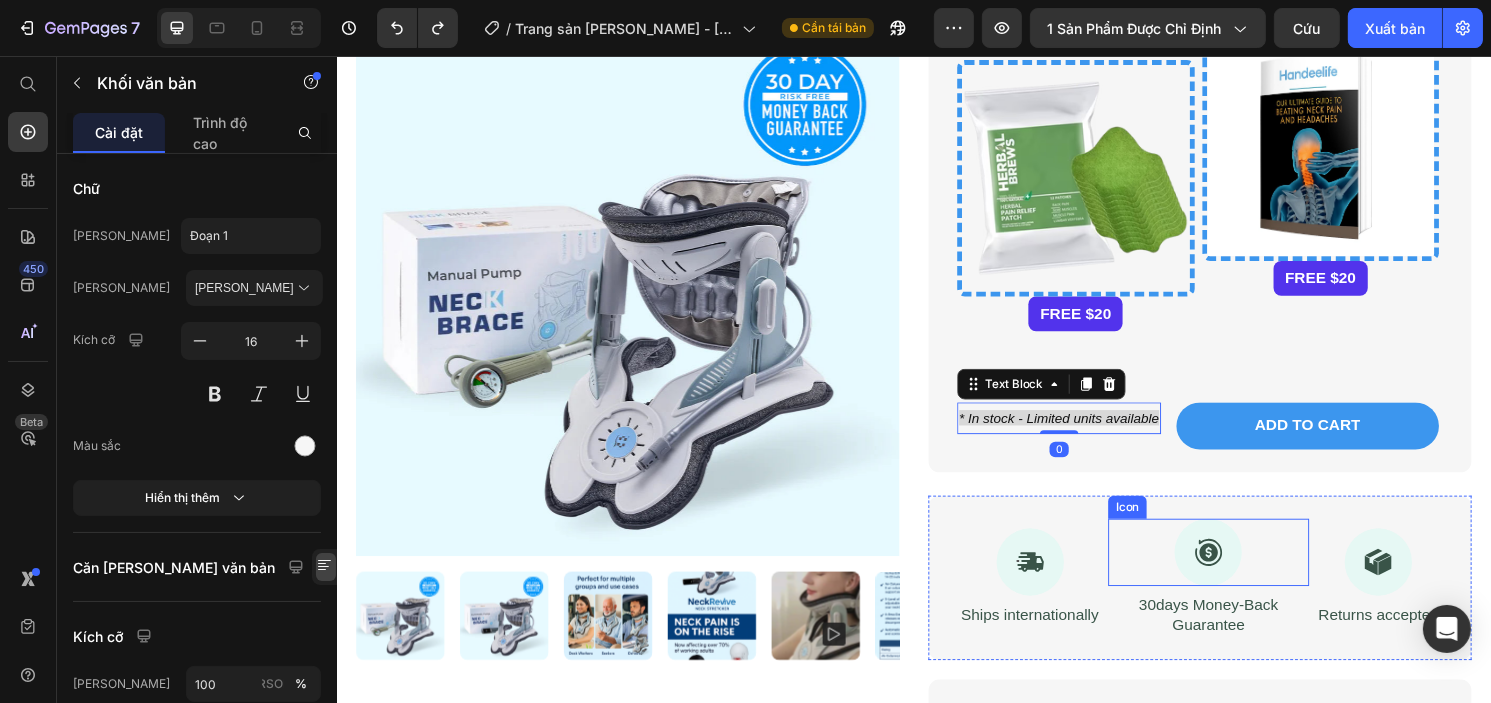 scroll, scrollTop: 1174, scrollLeft: 0, axis: vertical 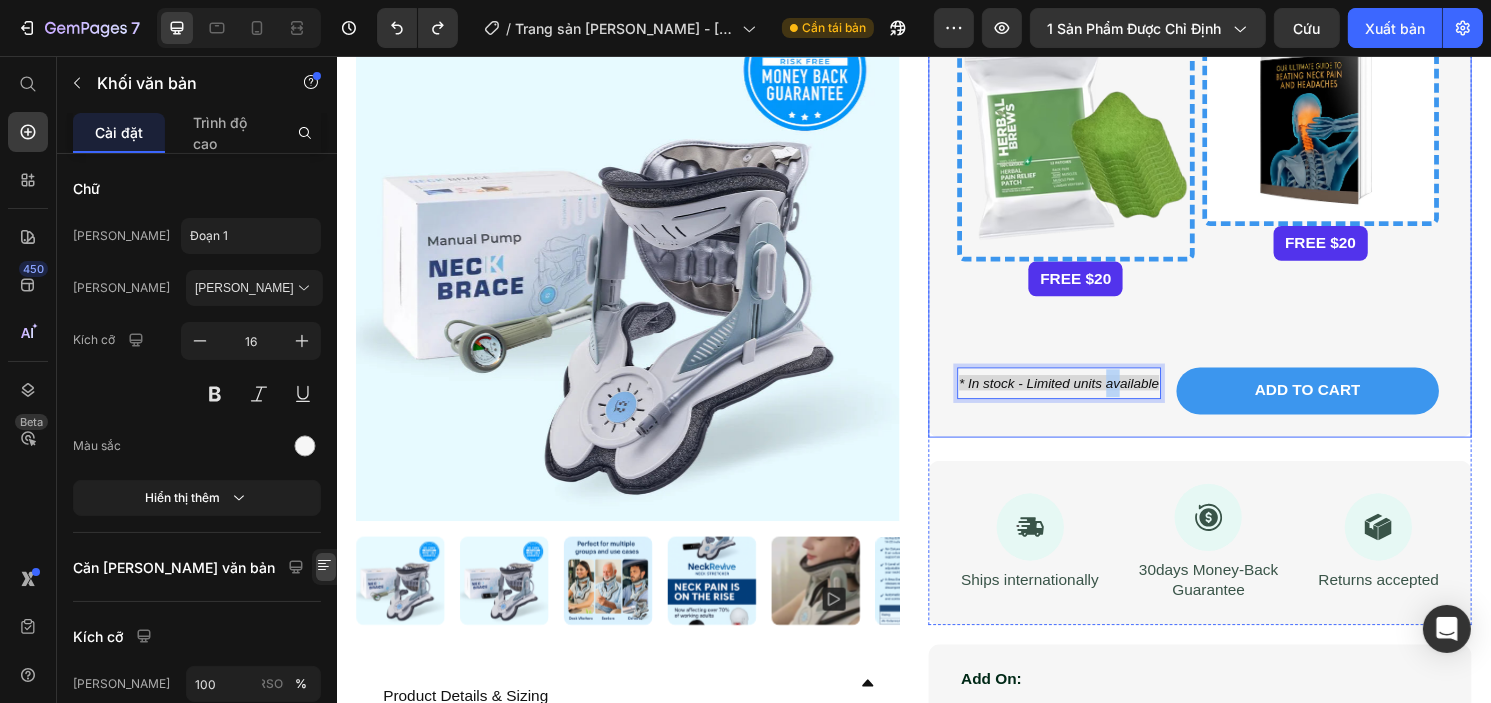 drag, startPoint x: 1144, startPoint y: 393, endPoint x: 1130, endPoint y: 344, distance: 50.96077 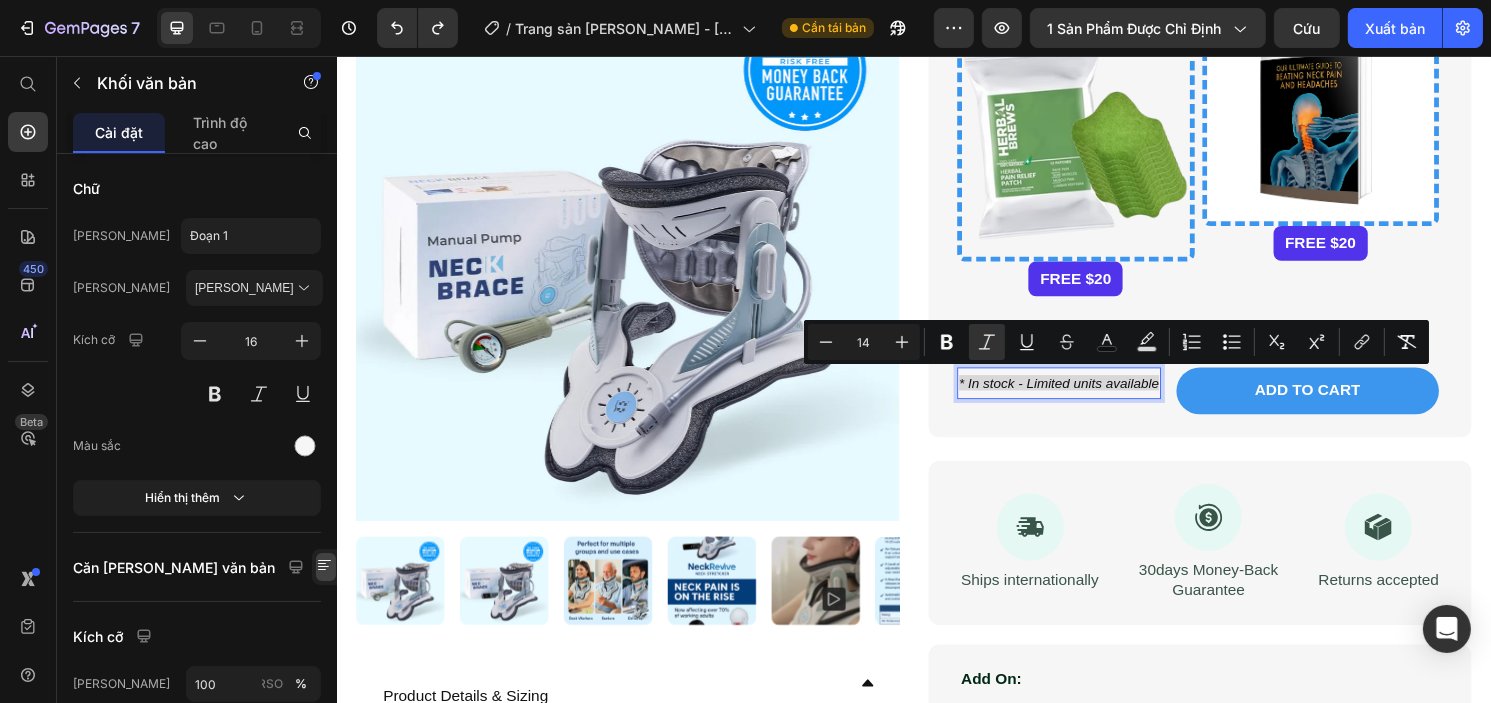 click on "* In stock - Limited units available" at bounding box center [1087, 396] 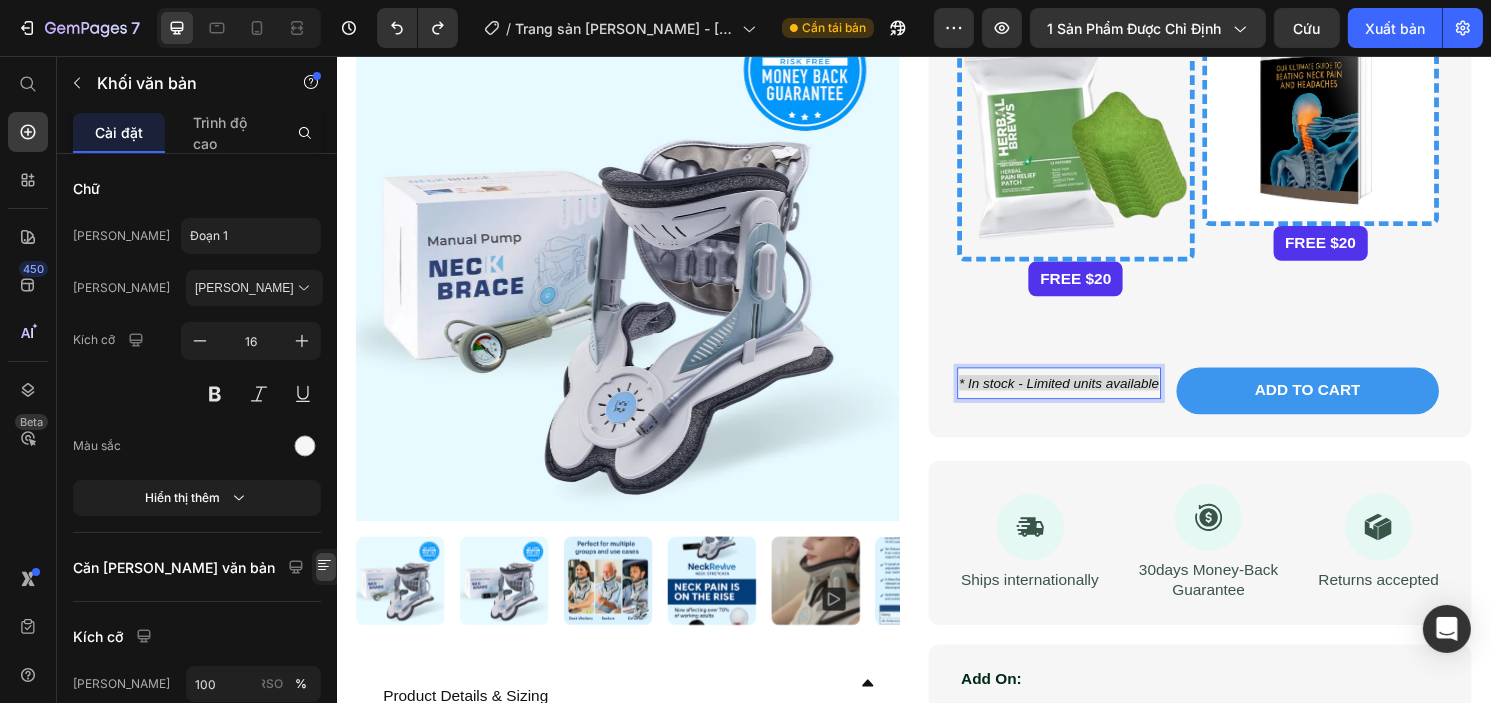 click on "* In stock - Limited units available Text Block   0" at bounding box center (1087, 404) 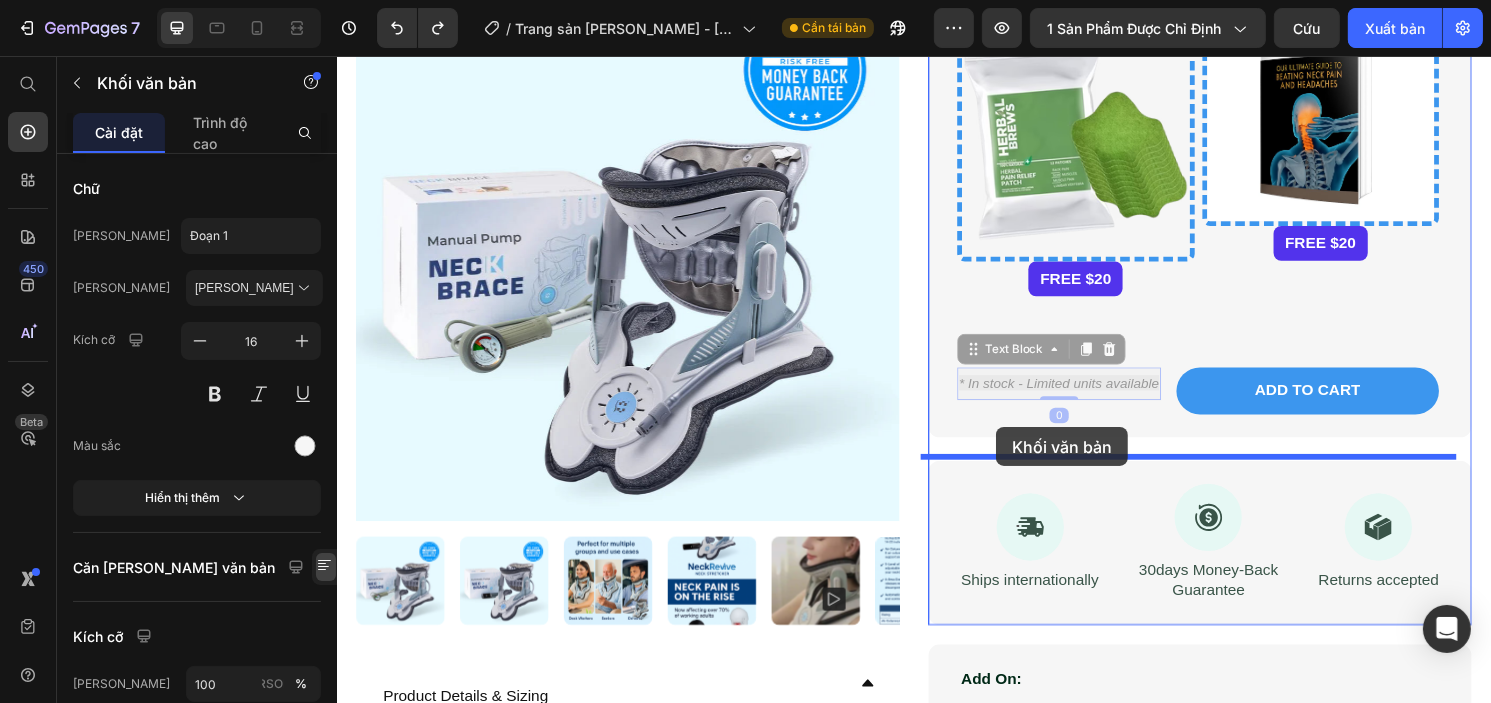 drag, startPoint x: 1025, startPoint y: 386, endPoint x: 1021, endPoint y: 442, distance: 56.142673 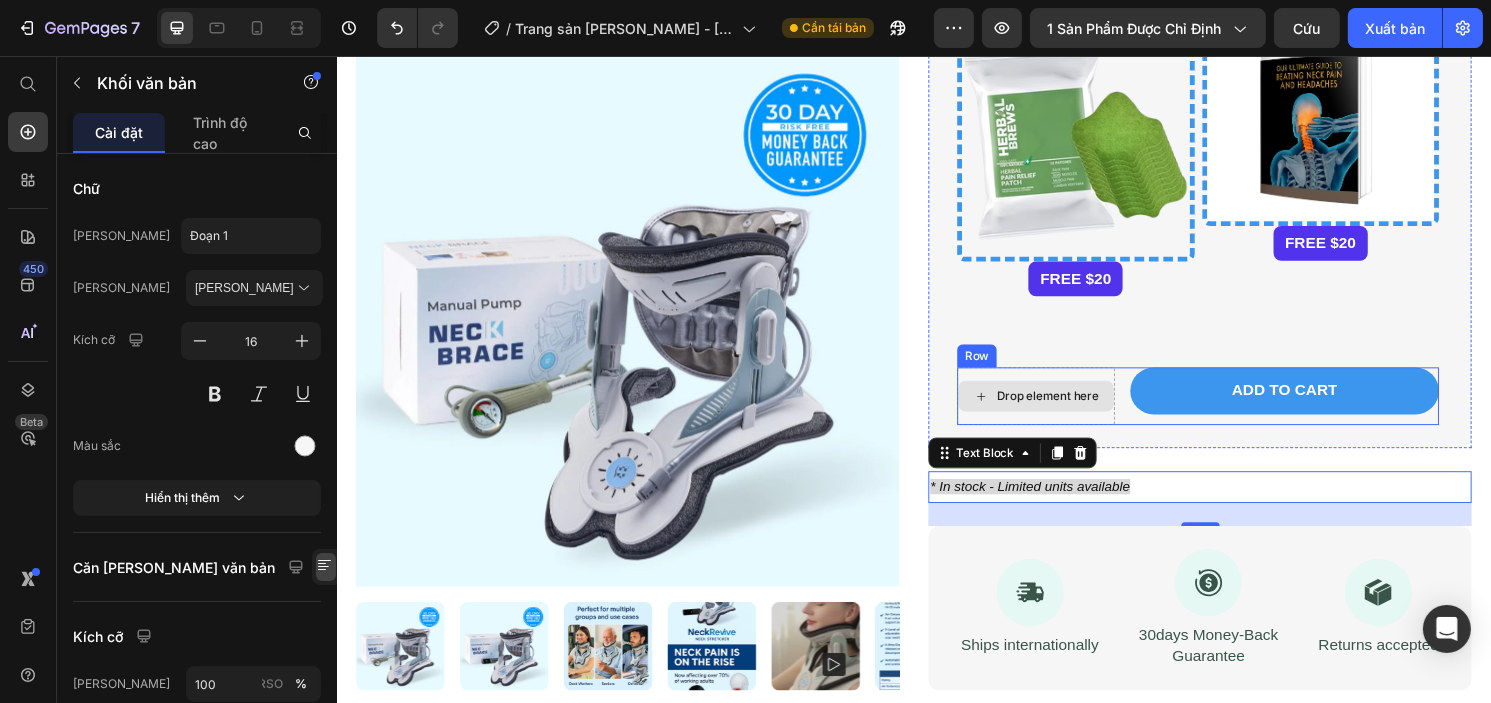 click on "Drop element here Add to cart Add to Cart Row" at bounding box center (1231, 410) 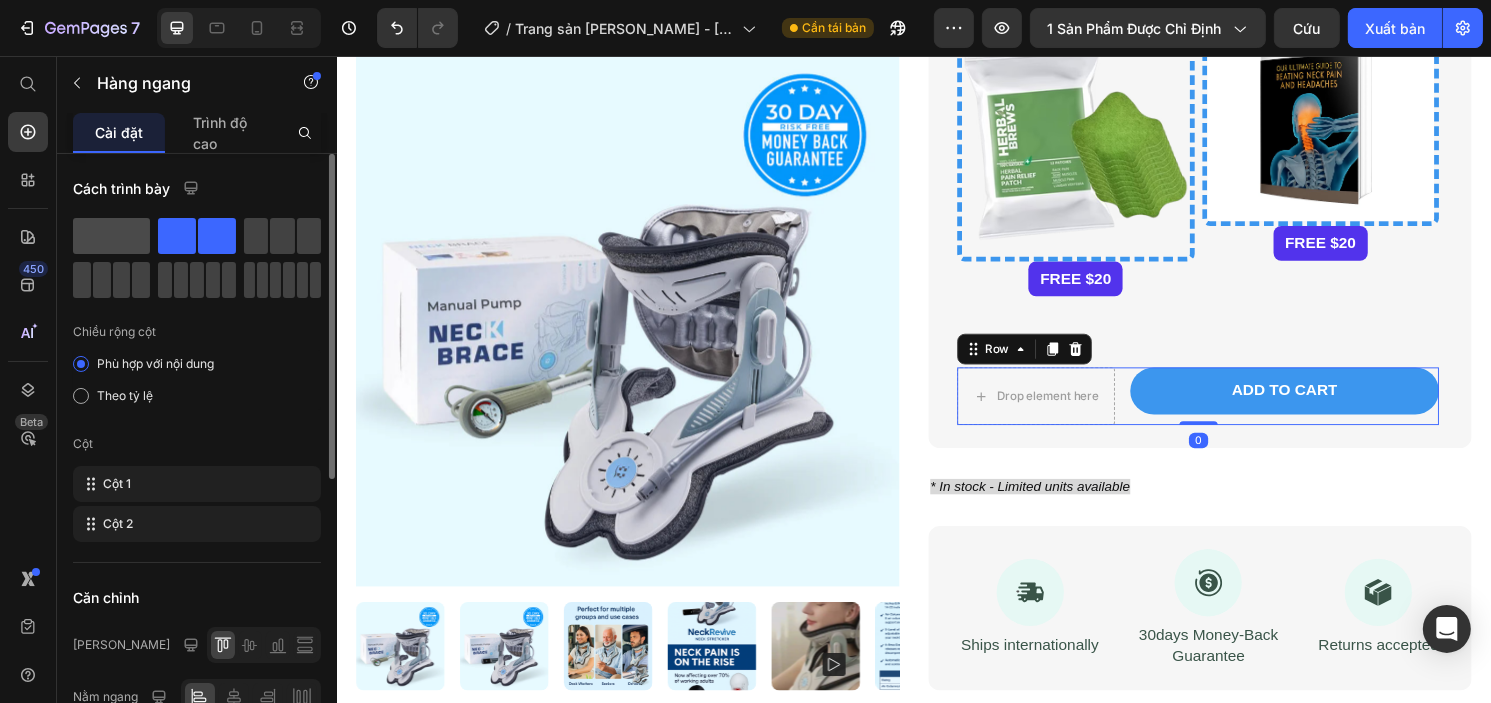 click 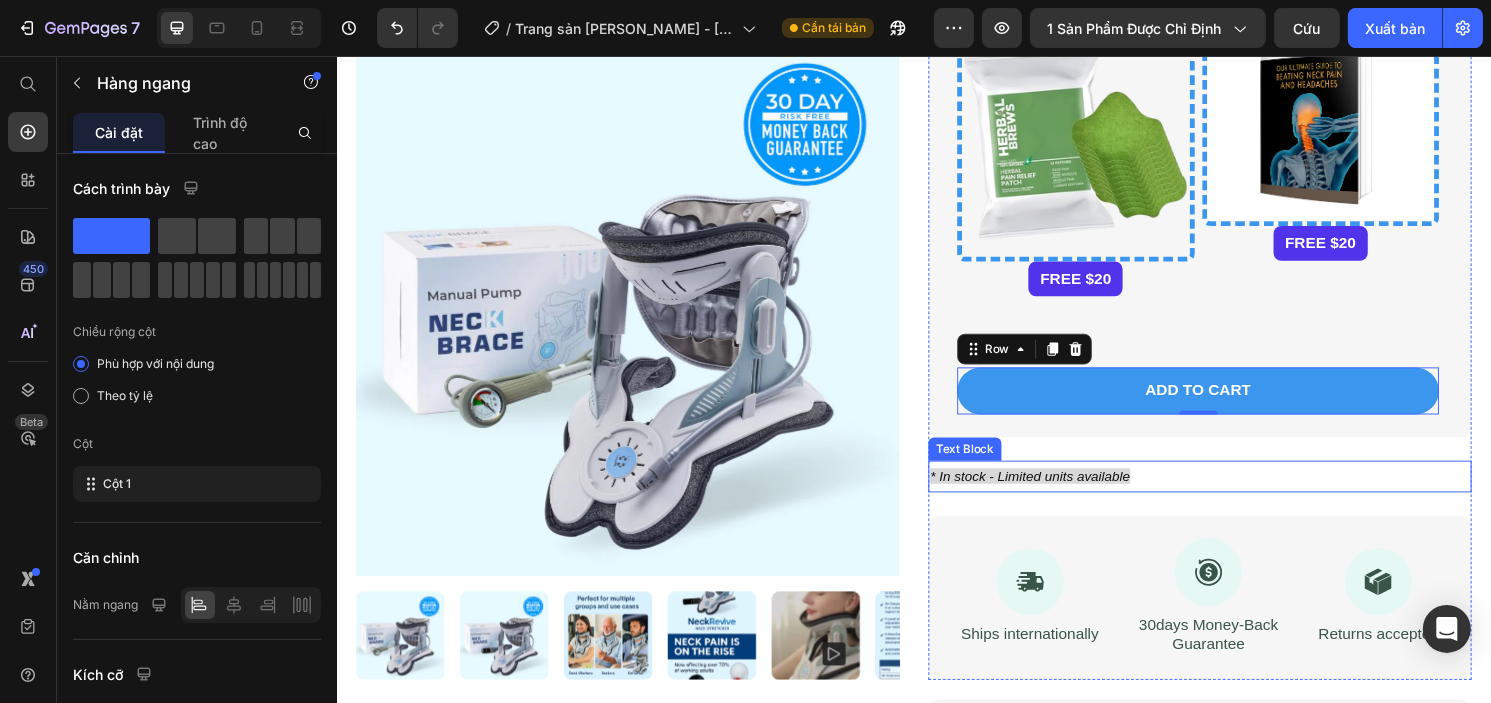 click on "* In stock - Limited units available" at bounding box center (1057, 493) 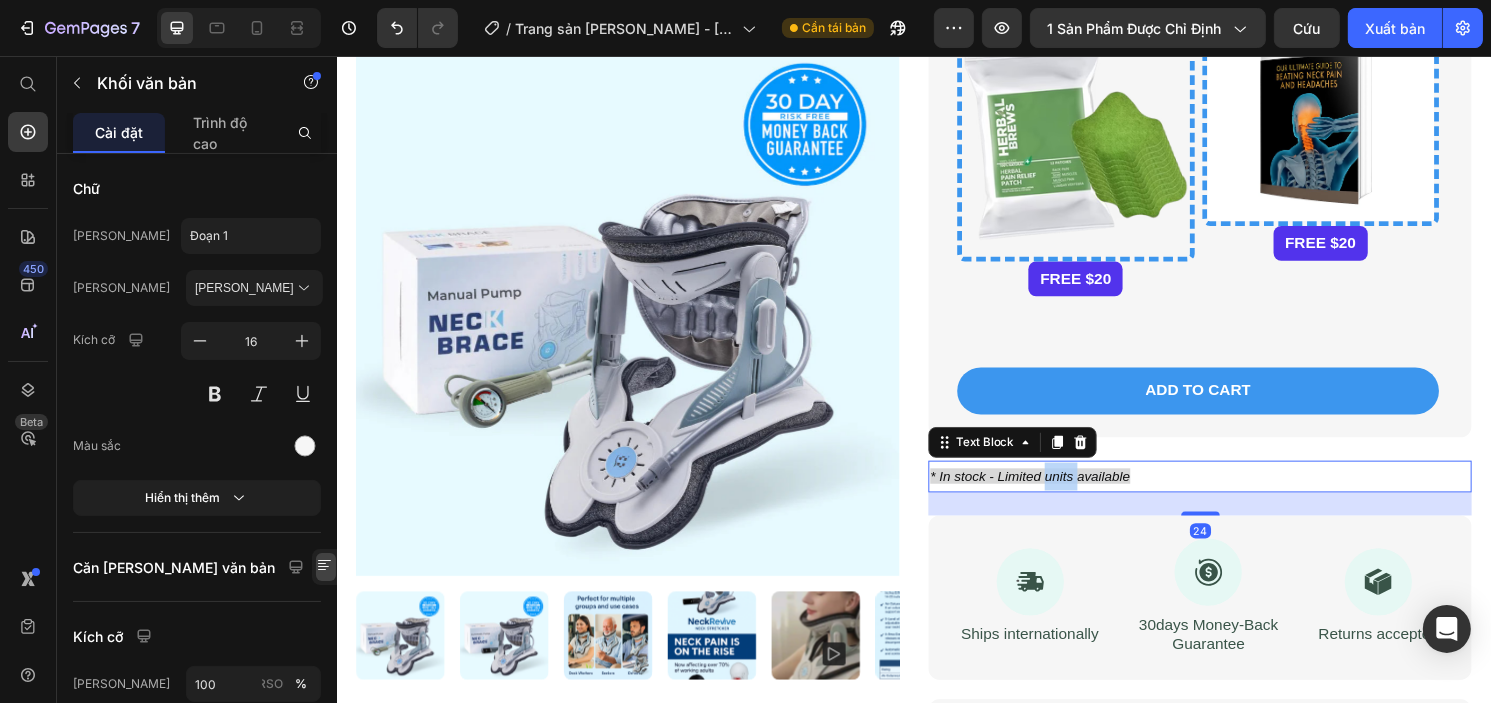 click on "* In stock - Limited units available" at bounding box center (1057, 493) 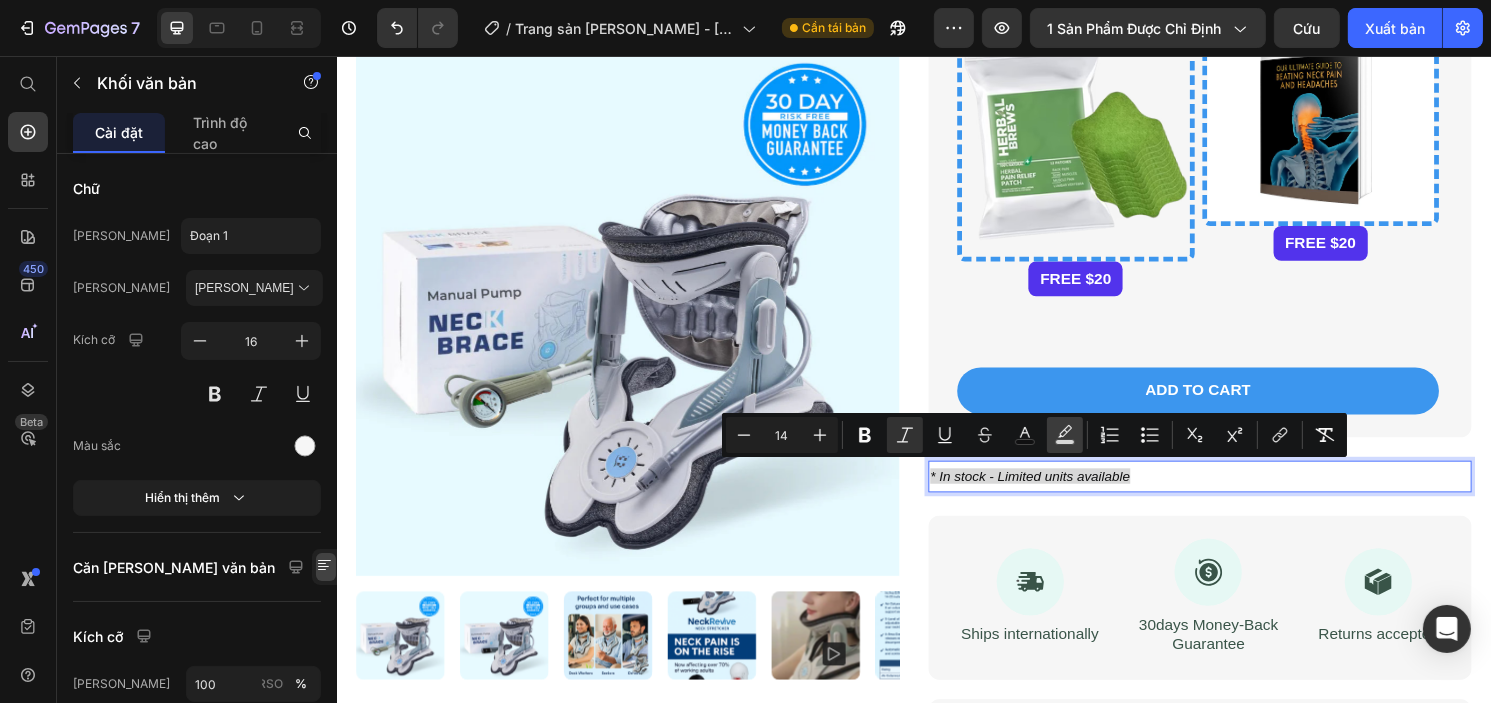 click on "color" at bounding box center [1065, 435] 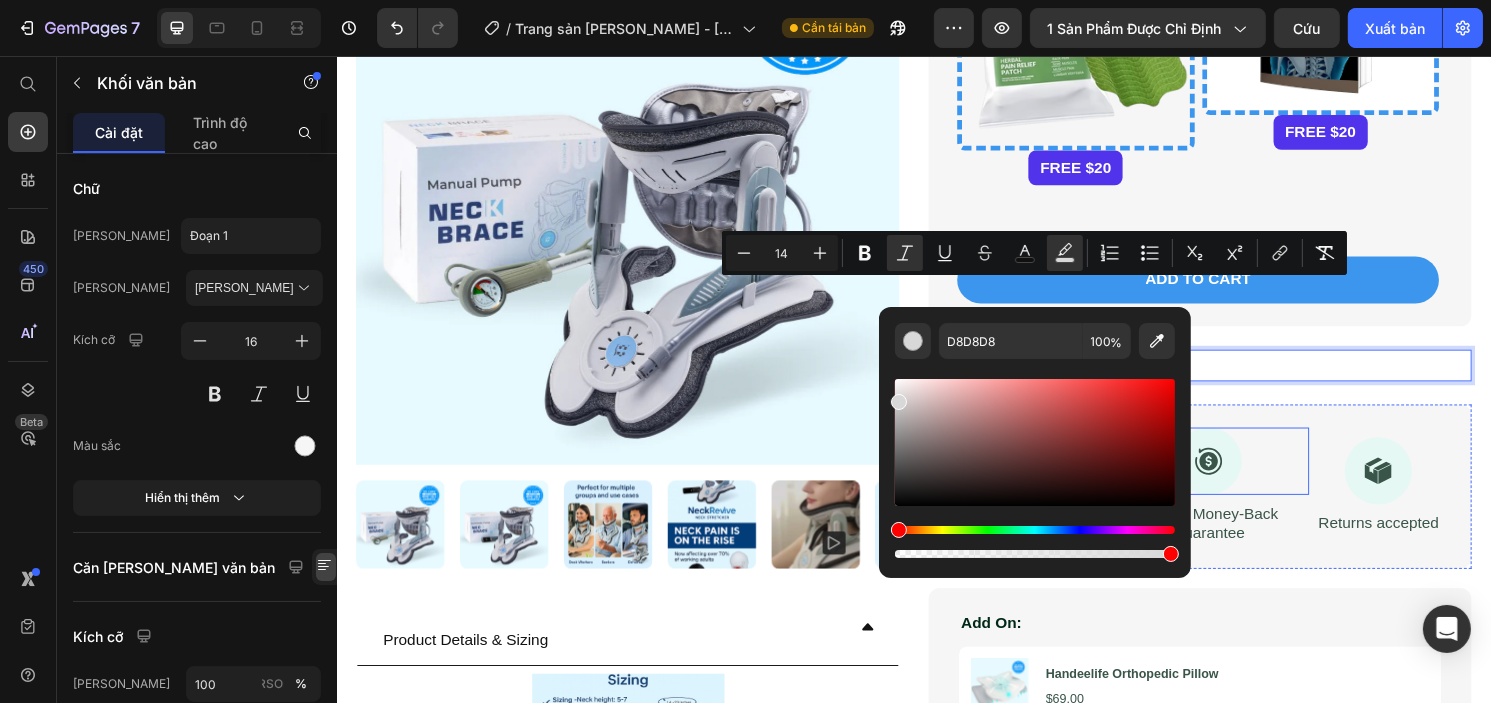 scroll, scrollTop: 1374, scrollLeft: 0, axis: vertical 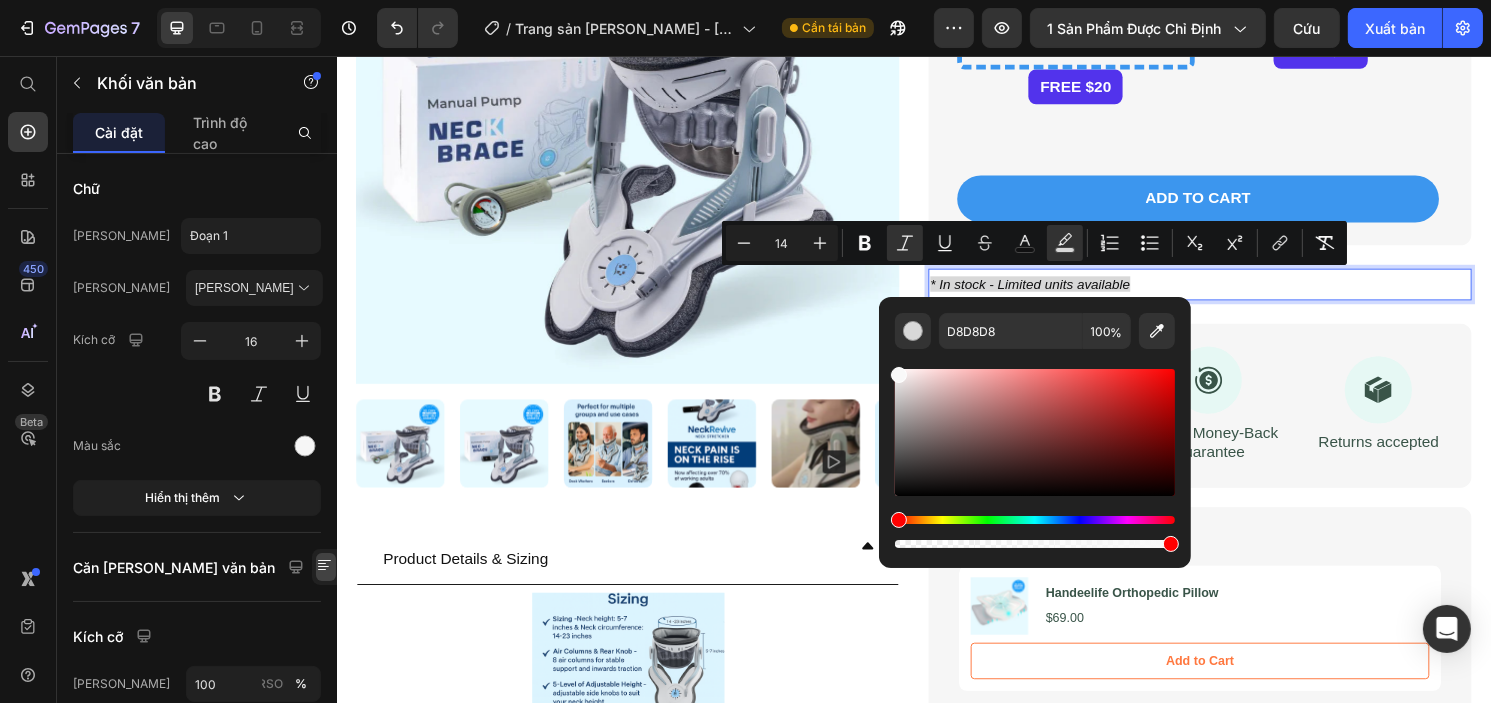 click at bounding box center [1035, 432] 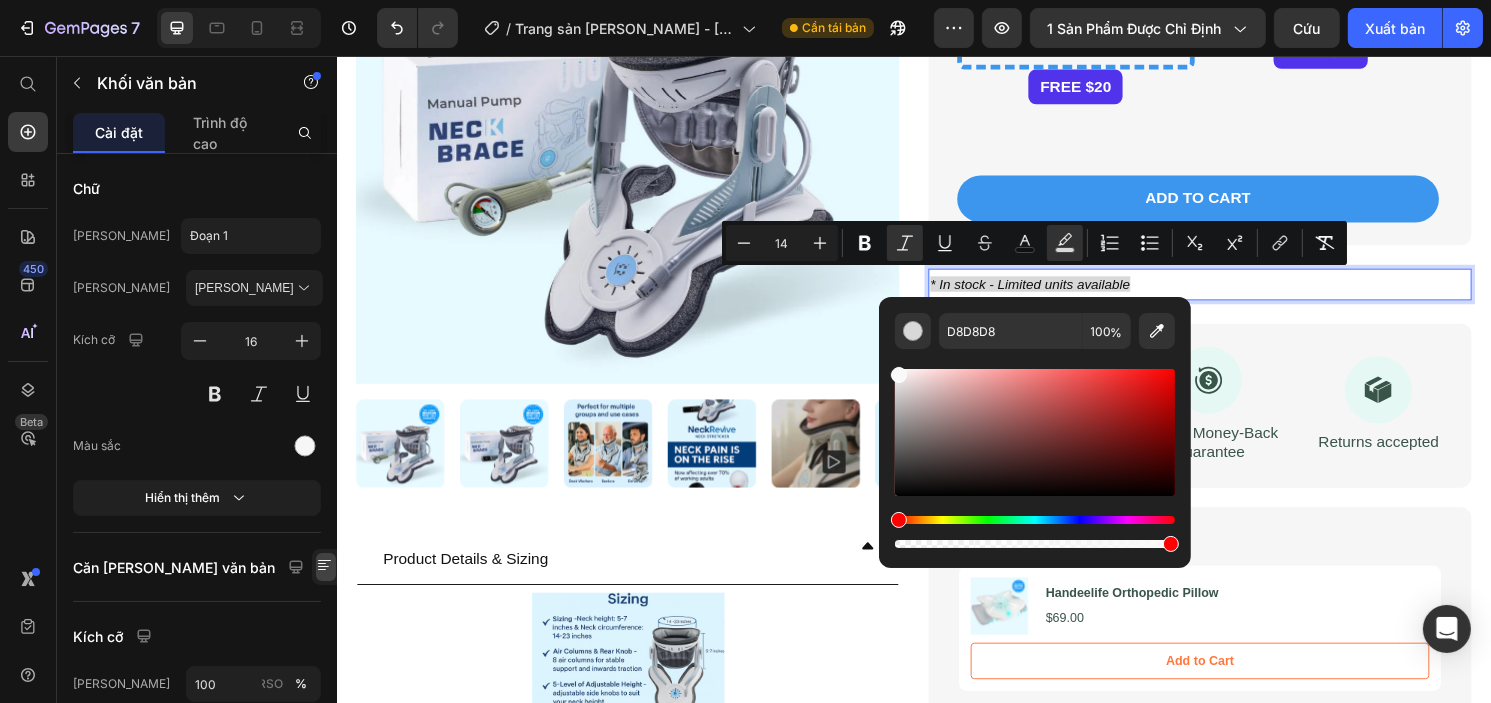 type on "F9F9F9" 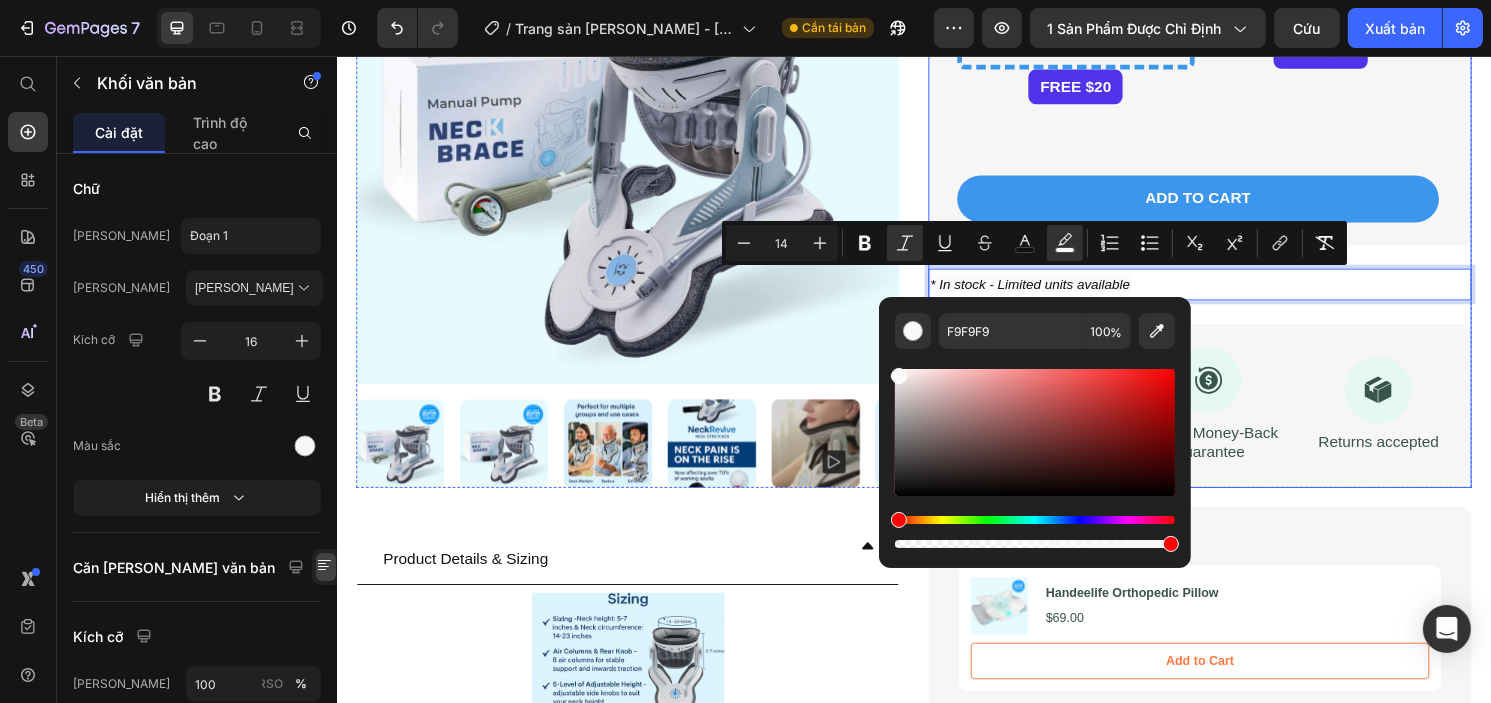 click on "Handeelife NeckRestore™ – Complete Cervical Traction & Posture Support System Product Title
Icon
Icon
Icon
Icon
Icon Icon List Rated 4.8 Stars (465 reviews) Text Block Row Relieve [MEDICAL_DATA], restore posture, and relax your spine – all in one easy-to-use device. Text Block Icon Effectively relieves pain in the neck, shoulders, and [MEDICAL_DATA] Text Block Row Icon Restores natural cervical curvature Text Block Row Icon 3-Way traction system with intelligent air pump support Text Block Row Icon Customizable and user-friendly for all ages Text Block Row Icon Reduces dependence on medication and expensive therapy Text Block Row Select Your NeckRevice Pump Type:  Text Block WideBundles WideBundles Limited Time Offer: Get $40 Worth of FREE GIFTS! Text Block Limited Time Offer: Get $40 Worth of FREE GIFTS! Text Block 12 [MEDICAL_DATA] Patches Text Block Image
FREE $20
Custom Code [MEDICAL_DATA] E-Book Text Block Image Custom Code" at bounding box center (1233, -362) 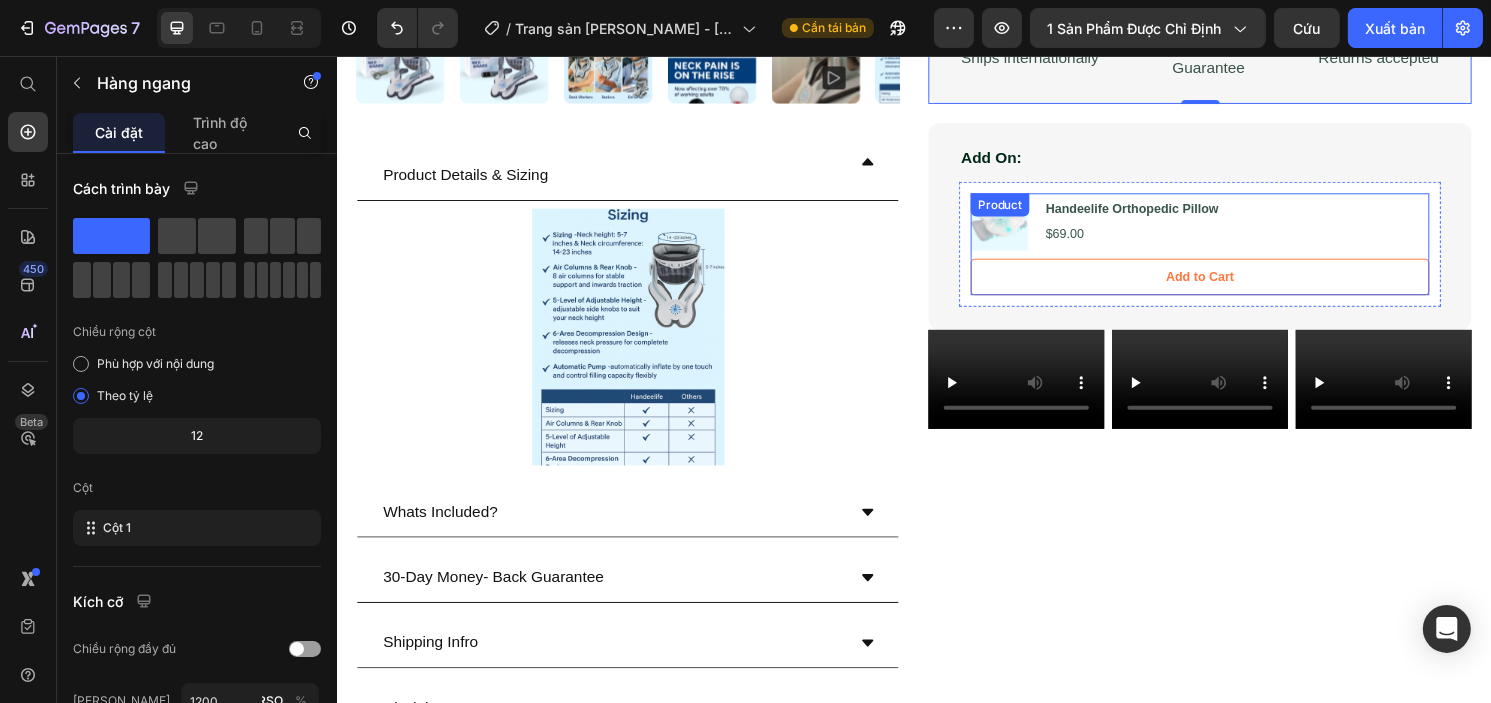 scroll, scrollTop: 1774, scrollLeft: 0, axis: vertical 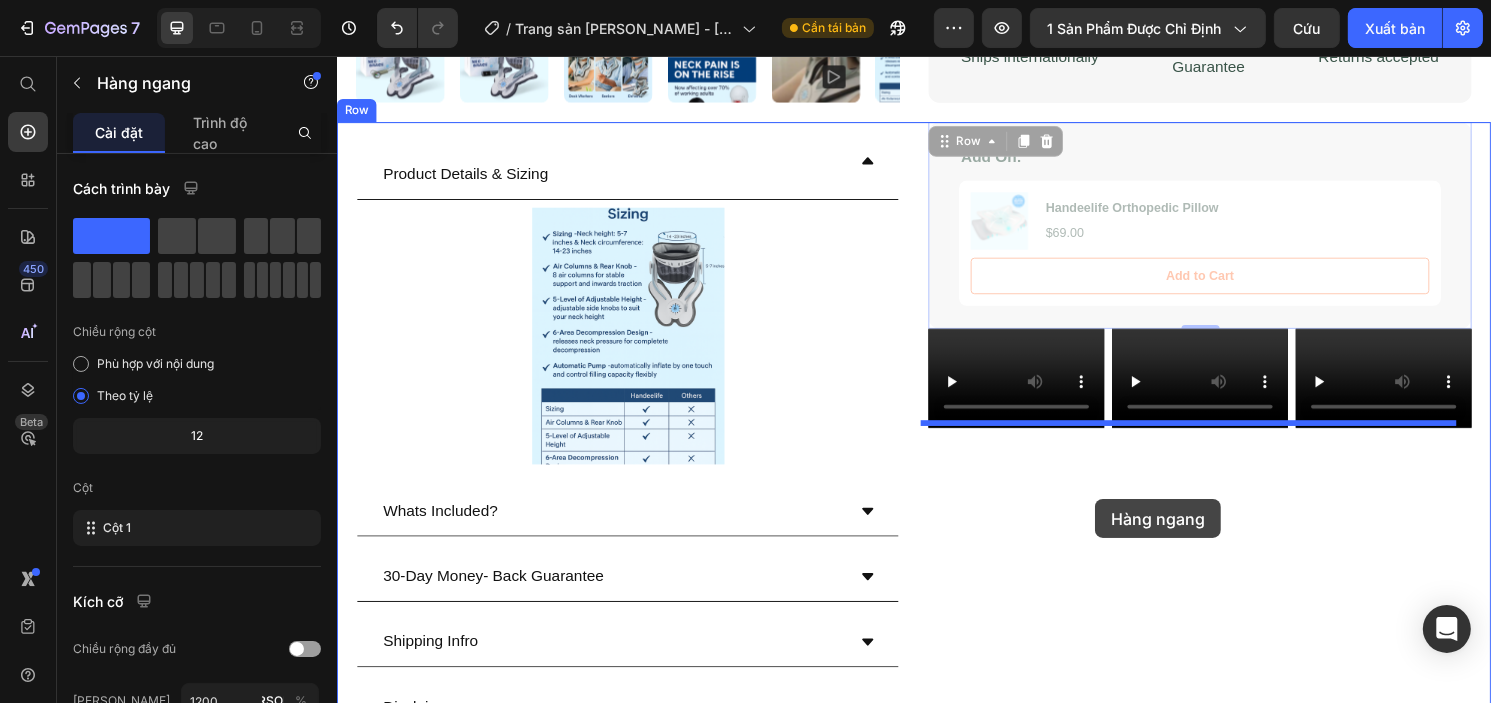 drag, startPoint x: 1167, startPoint y: 143, endPoint x: 1123, endPoint y: 517, distance: 376.57935 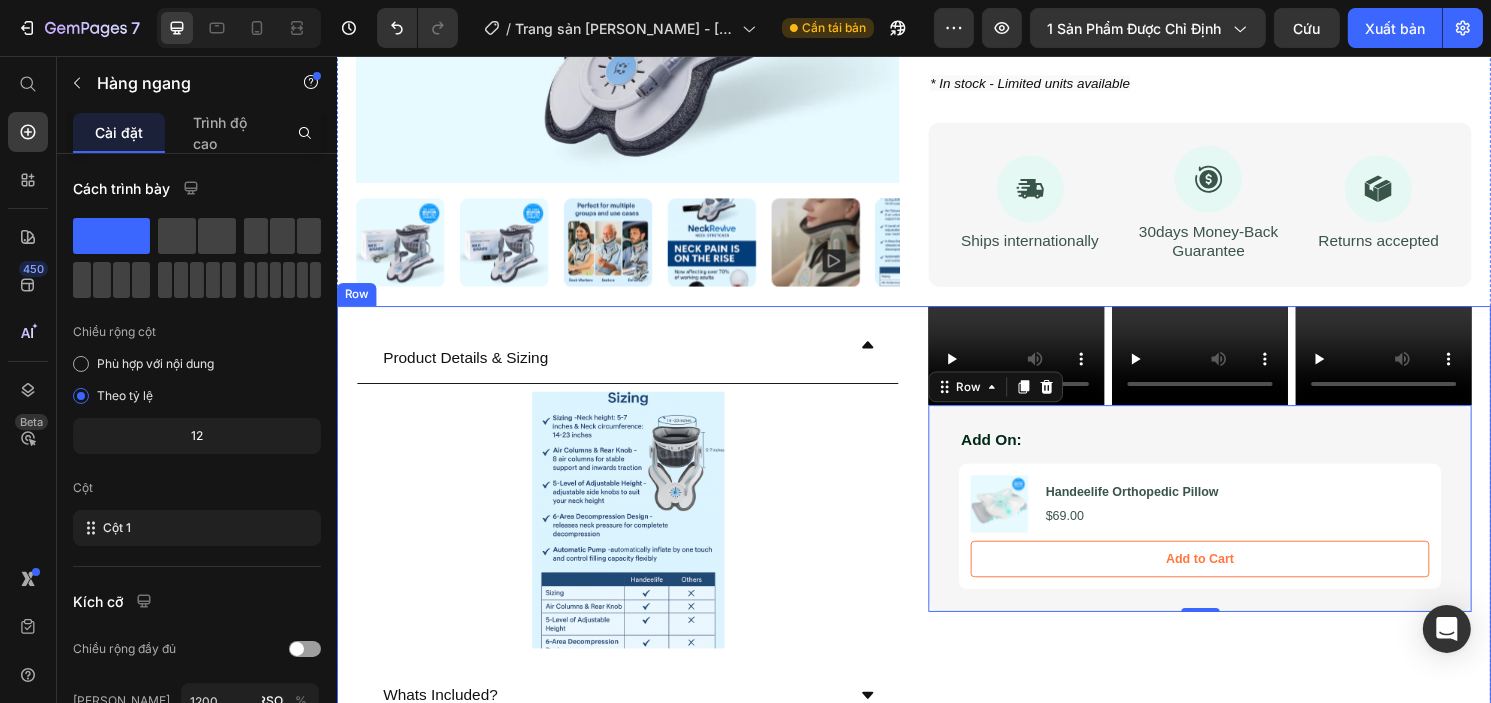 scroll, scrollTop: 1574, scrollLeft: 0, axis: vertical 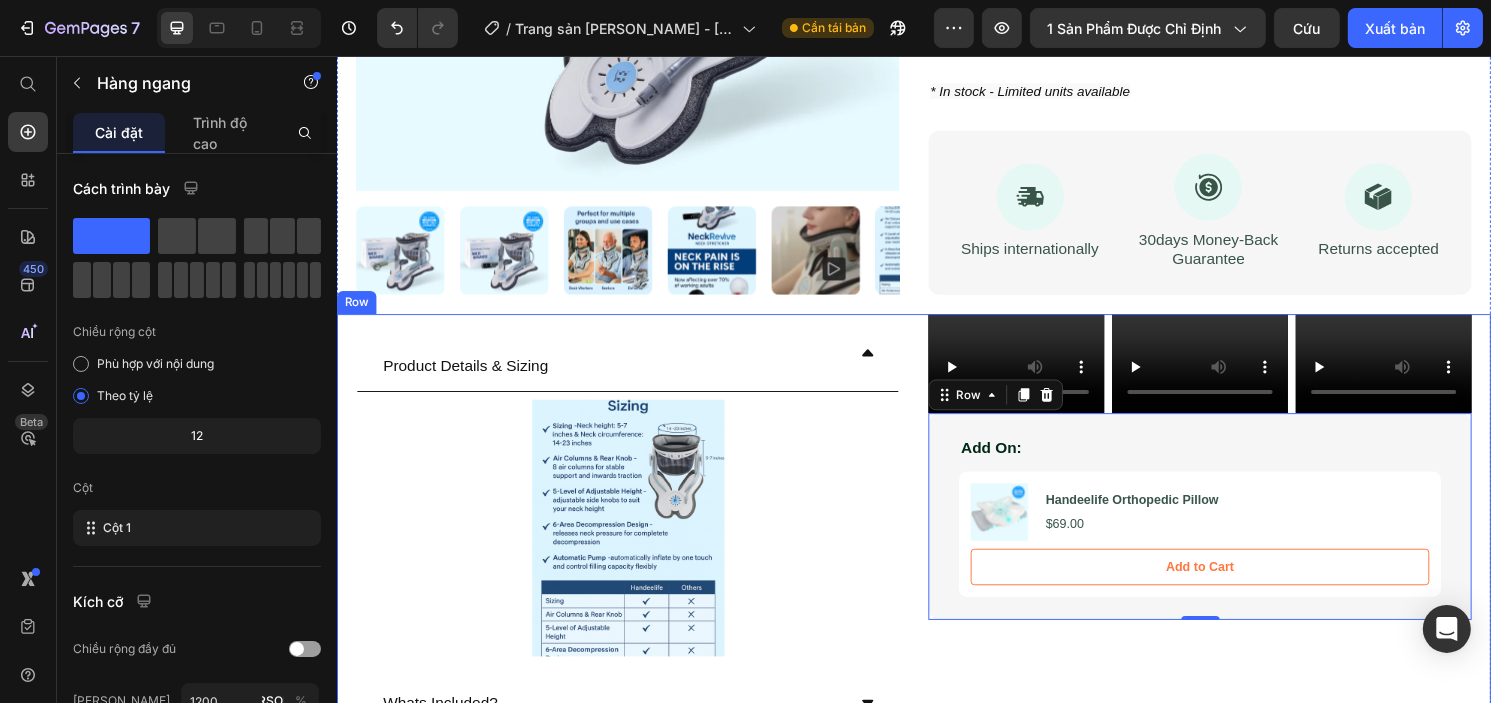 click on "Product Details & Sizing Image
Whats Included?
30-Day Money- Back Guarantee
Shipping Infro
Disclaimer Accordion Video Video Video Row Add On: Text Block Product Images Handeelife Orthopedic Pillow Product Title $69.00 Product Price Row Add to Cart Add to Cart Product Hero Banner Row Row   0 Row" at bounding box center (936, 642) 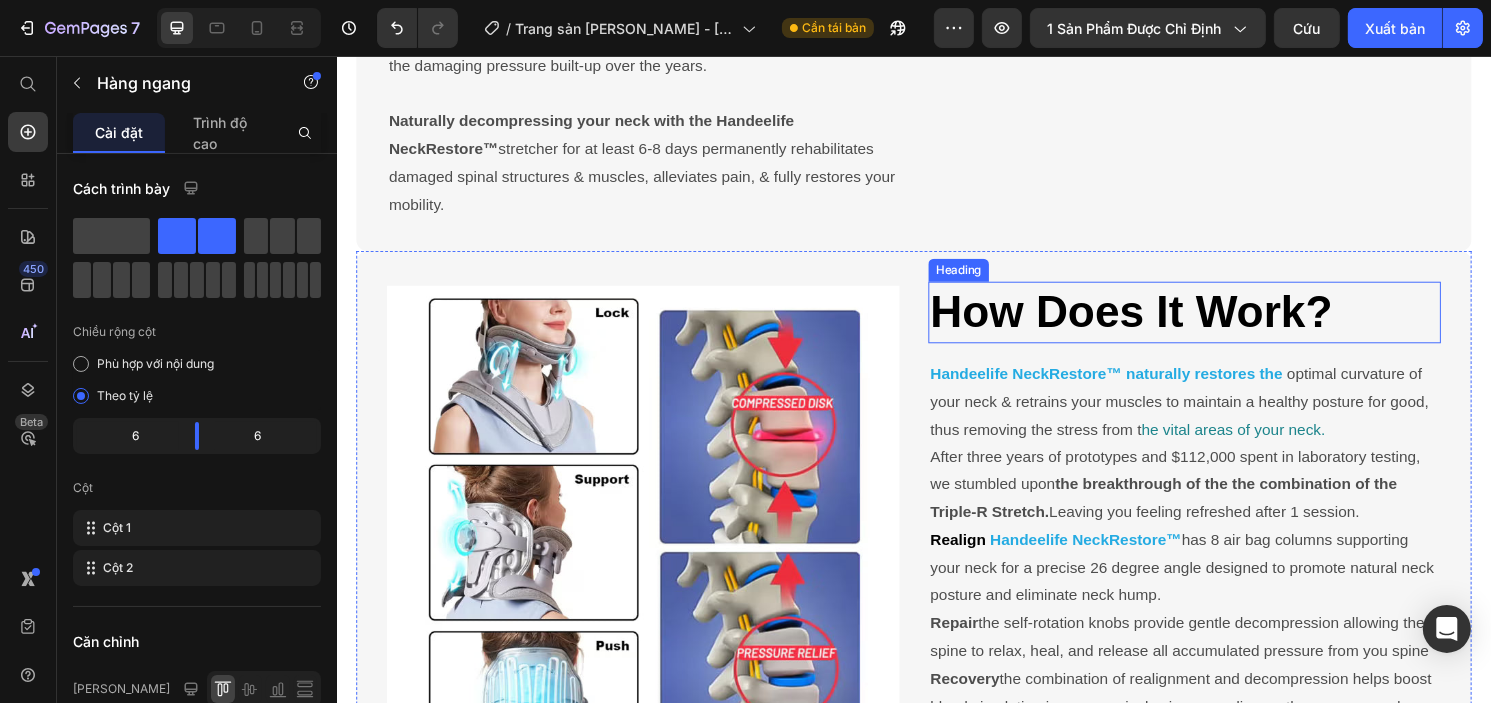 scroll, scrollTop: 5574, scrollLeft: 0, axis: vertical 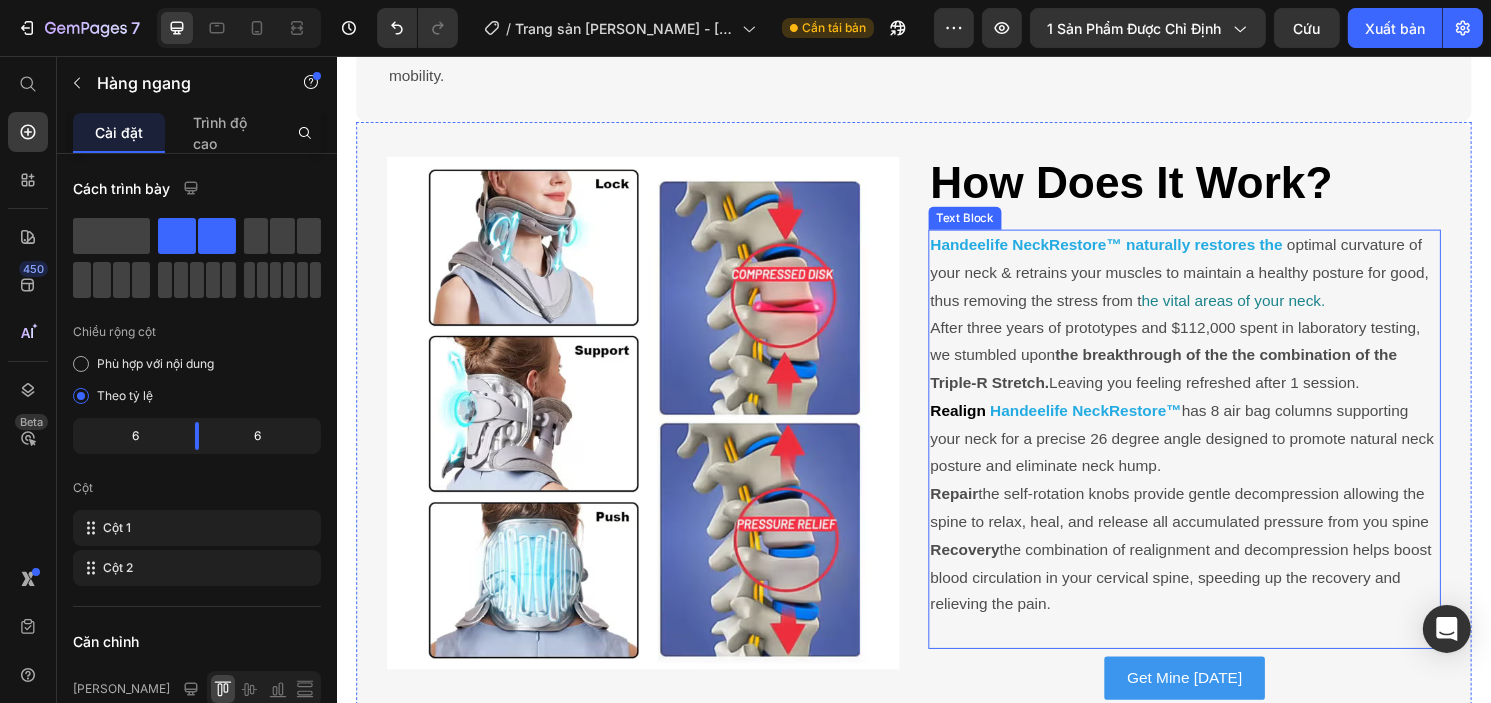 click on "Realign" at bounding box center [982, 425] 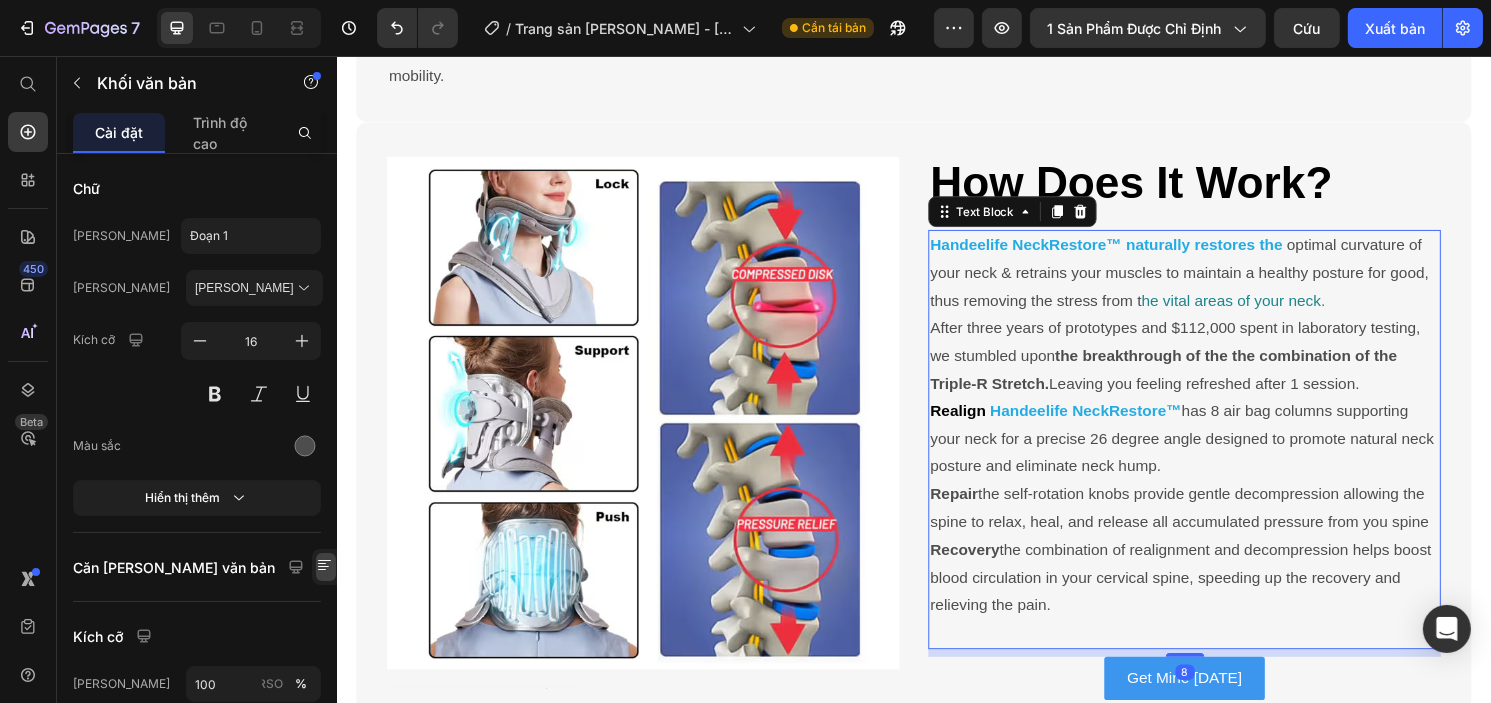 click on "Realign" at bounding box center [982, 425] 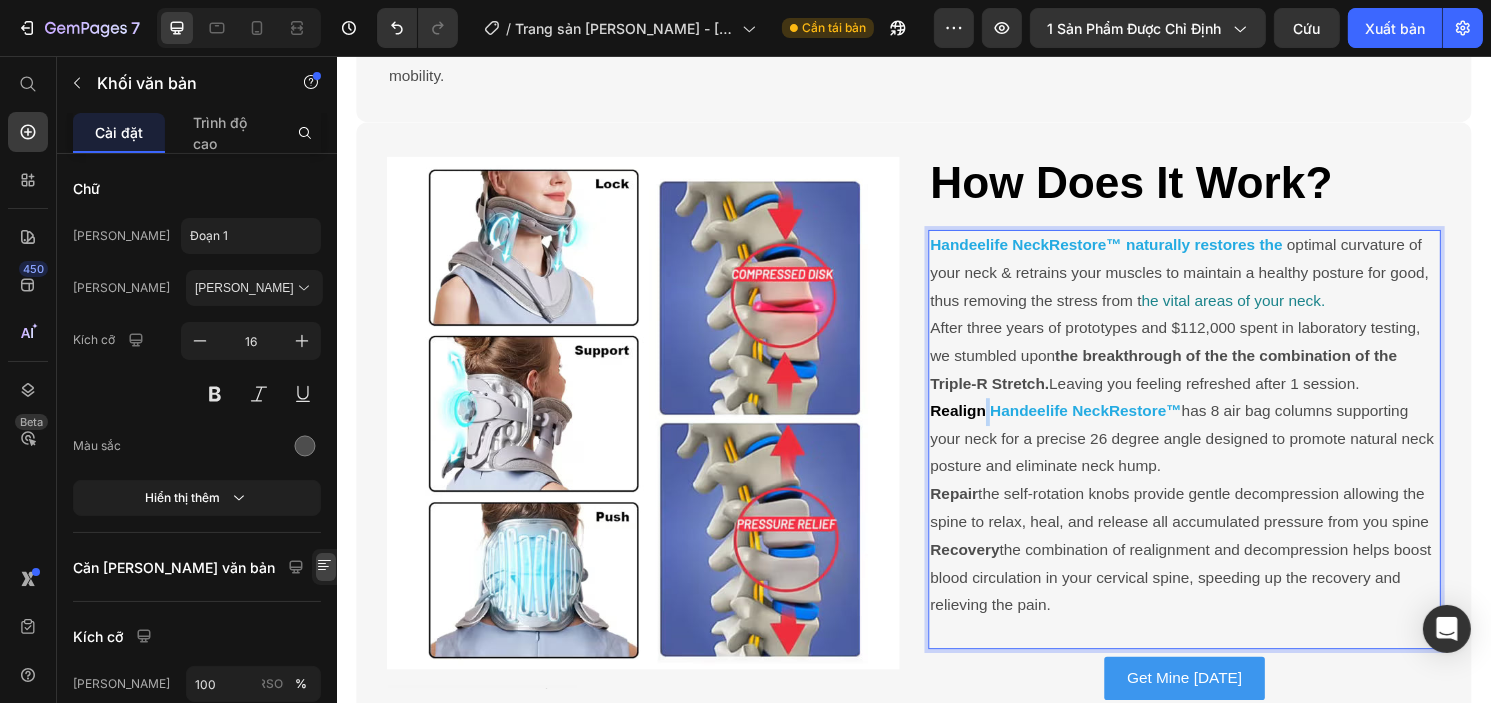 click on "Realign" at bounding box center (982, 425) 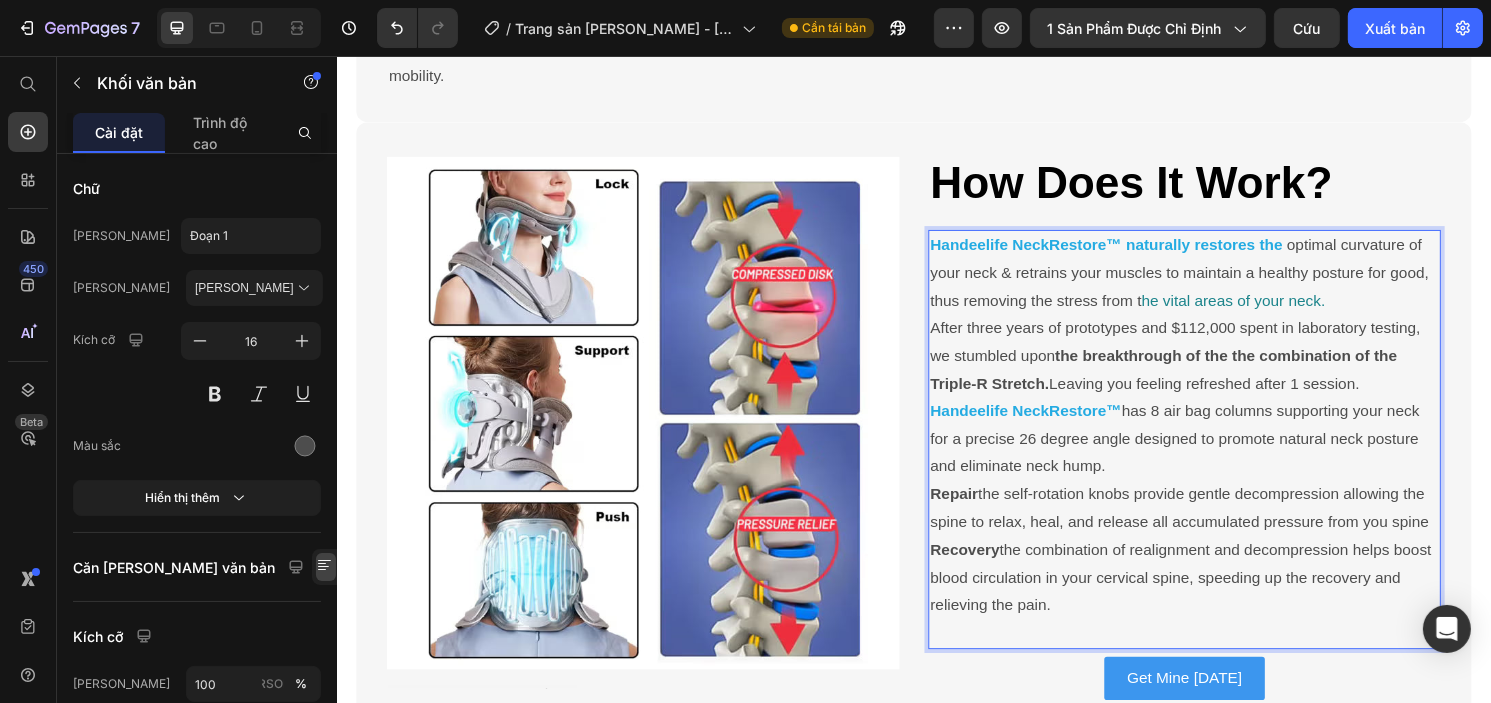 click on "the breakthrough of the the combination of the Triple-R Stretch." at bounding box center [1195, 382] 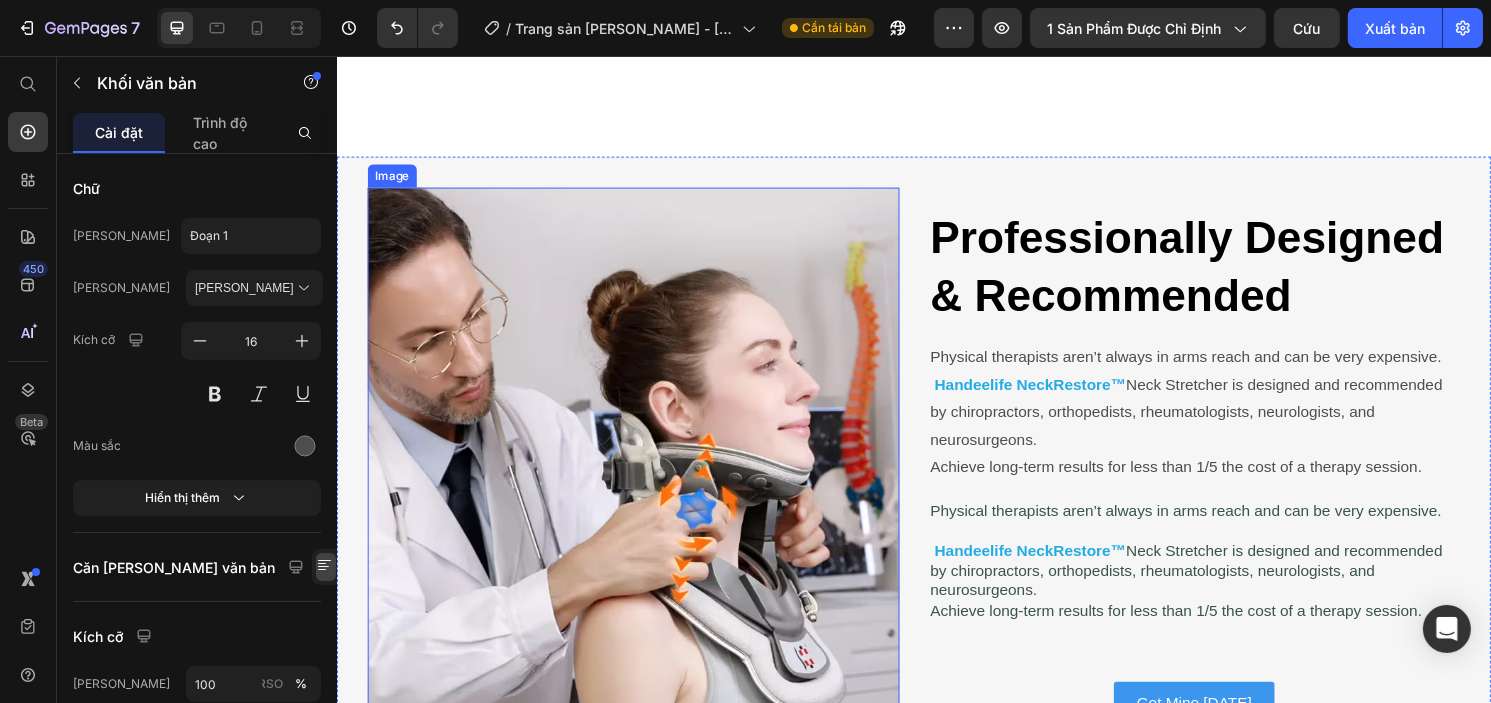 scroll, scrollTop: 6974, scrollLeft: 0, axis: vertical 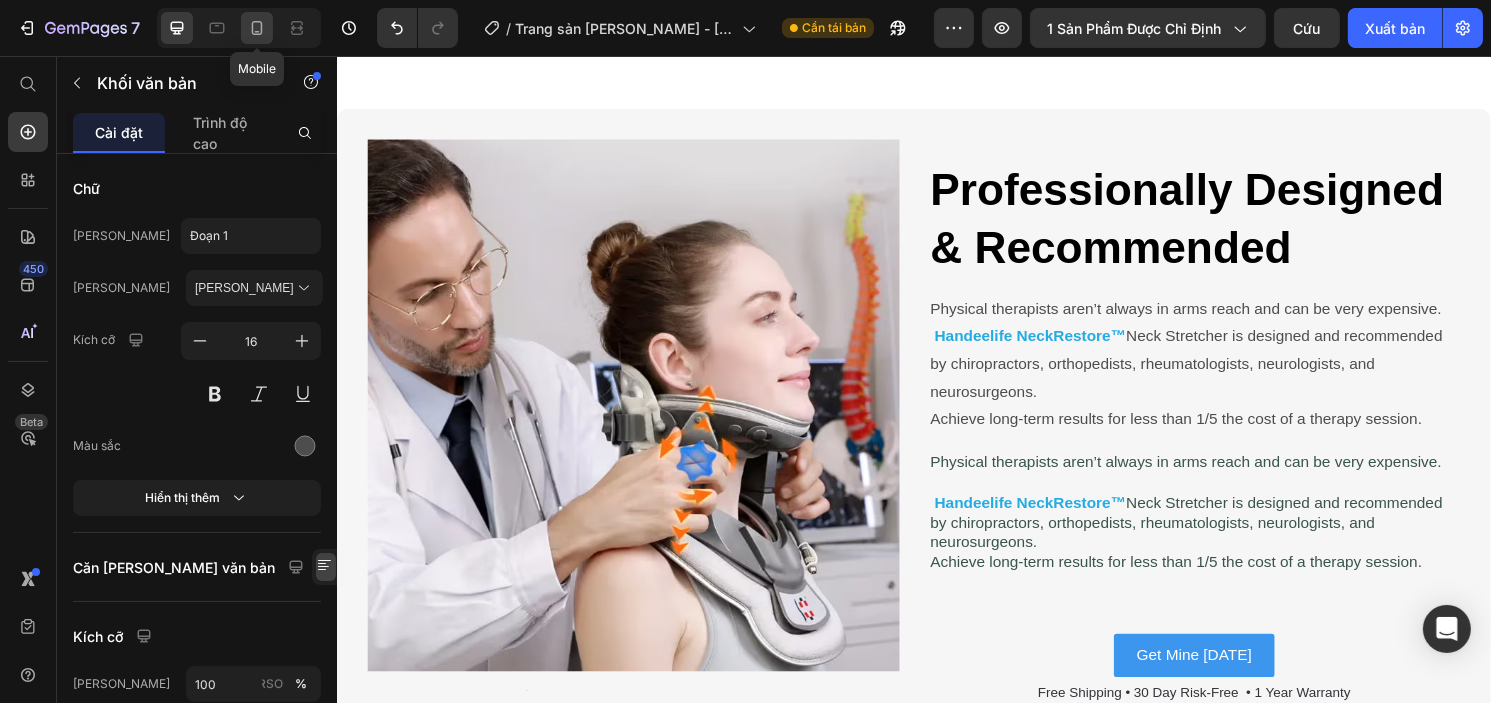 click 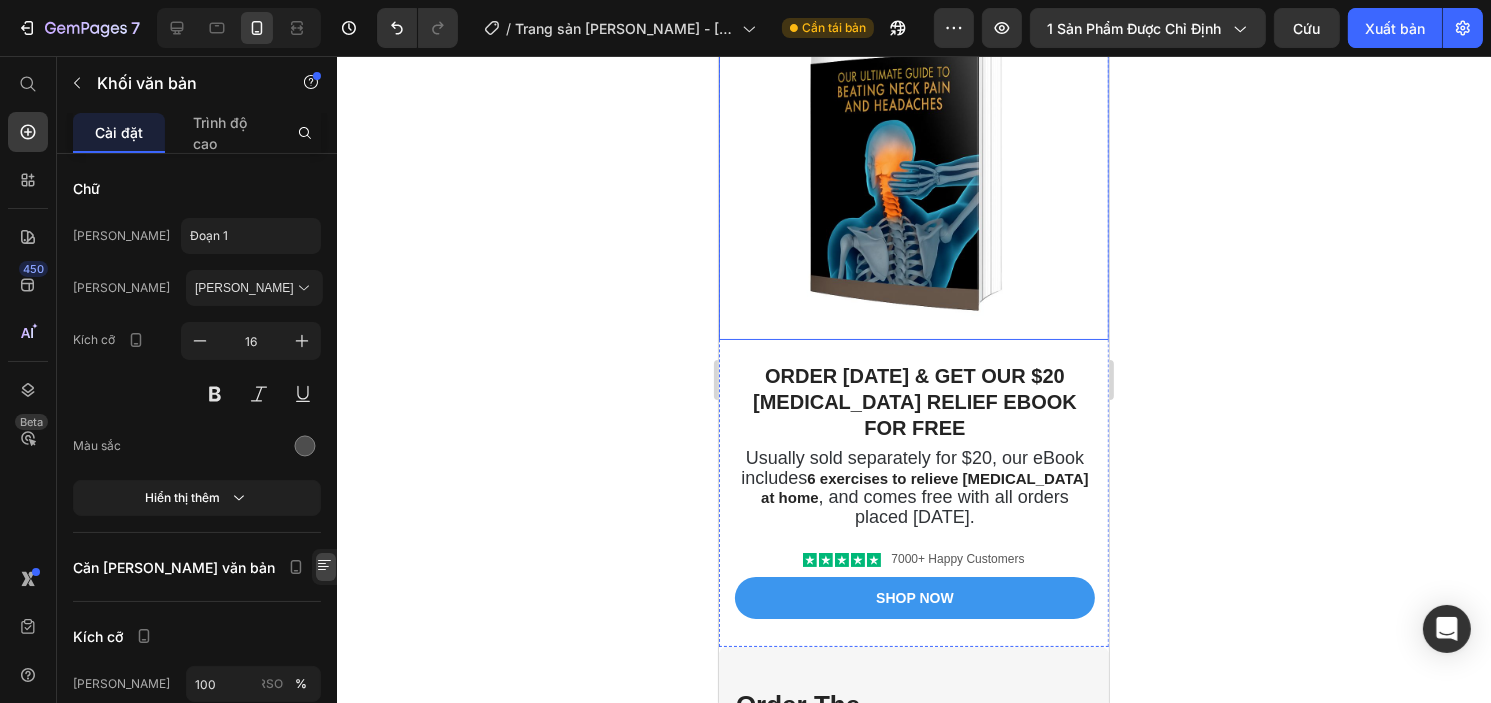 scroll, scrollTop: 9352, scrollLeft: 0, axis: vertical 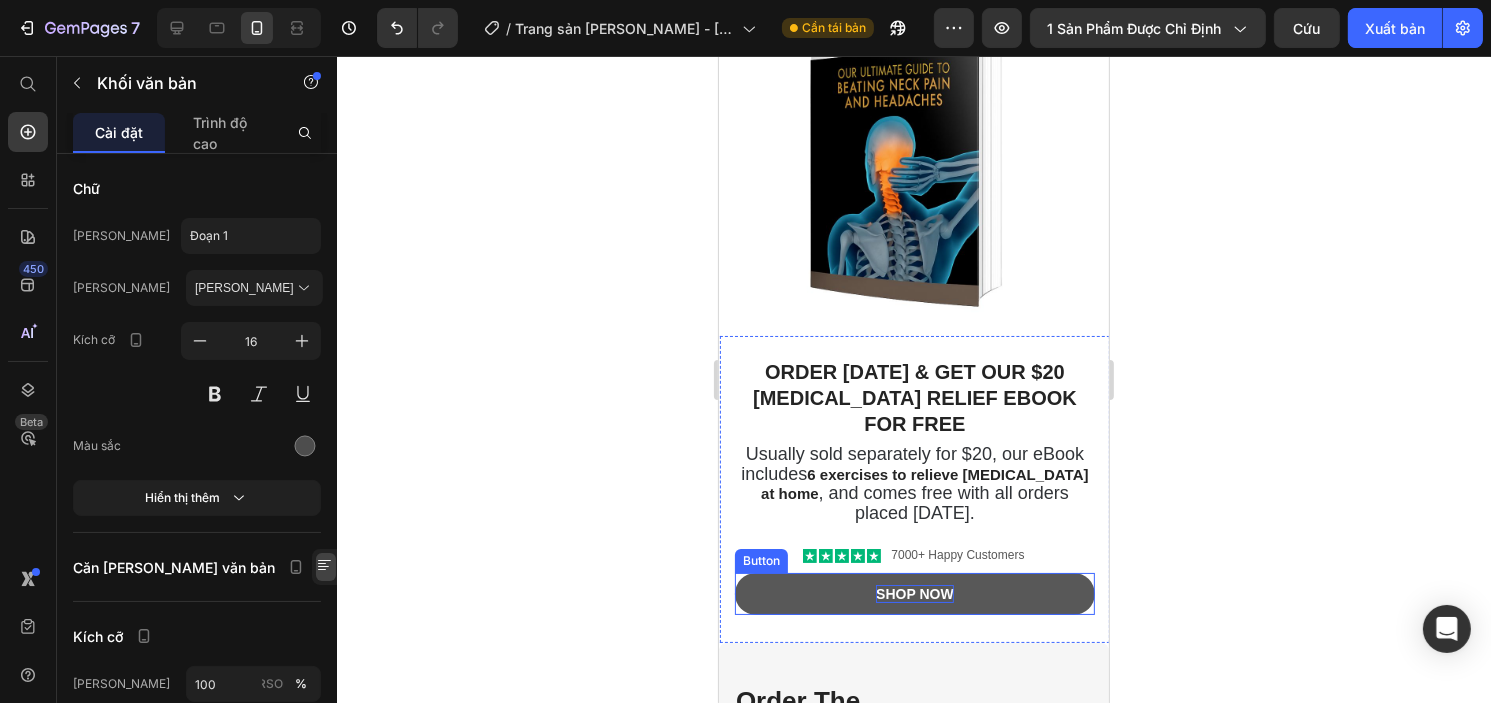 click on "Shop Now" at bounding box center [914, 594] 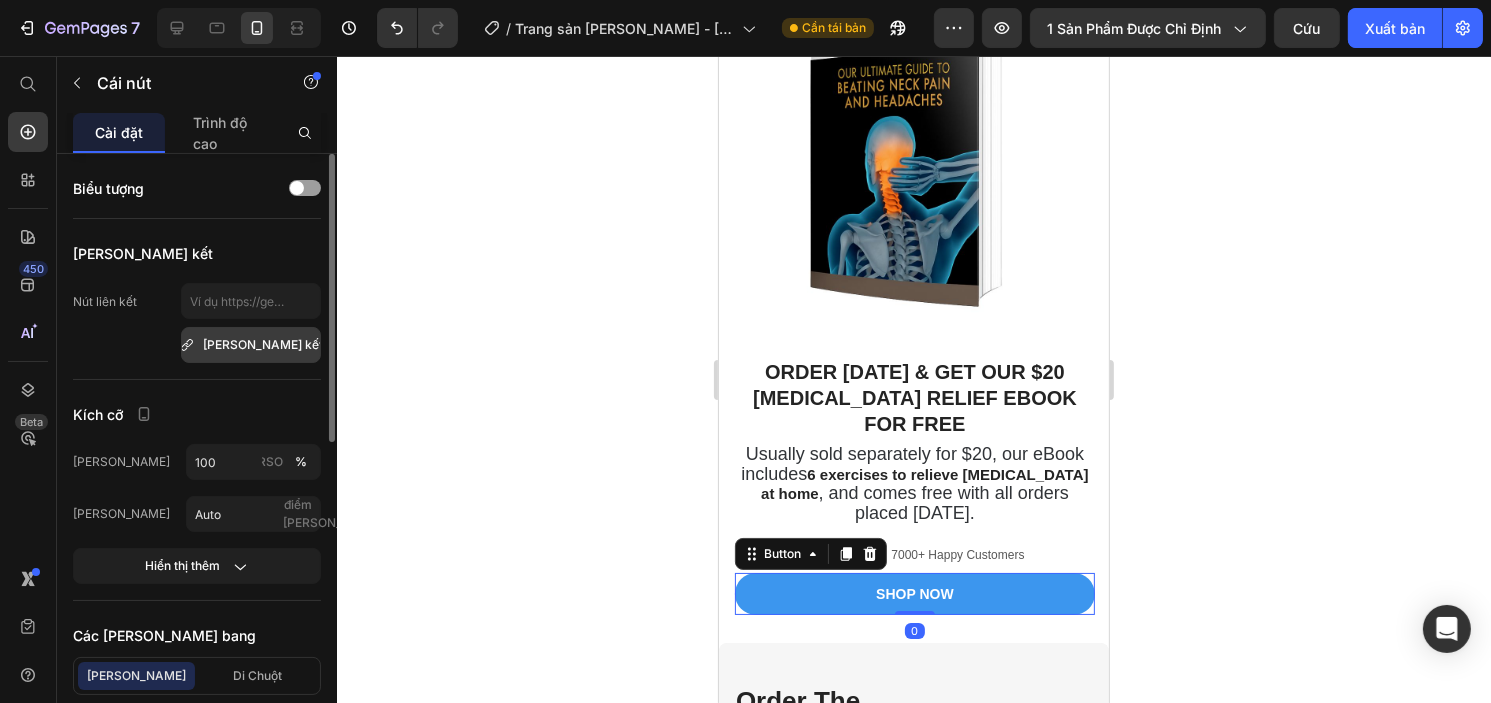 click on "[PERSON_NAME] kết" at bounding box center [263, 344] 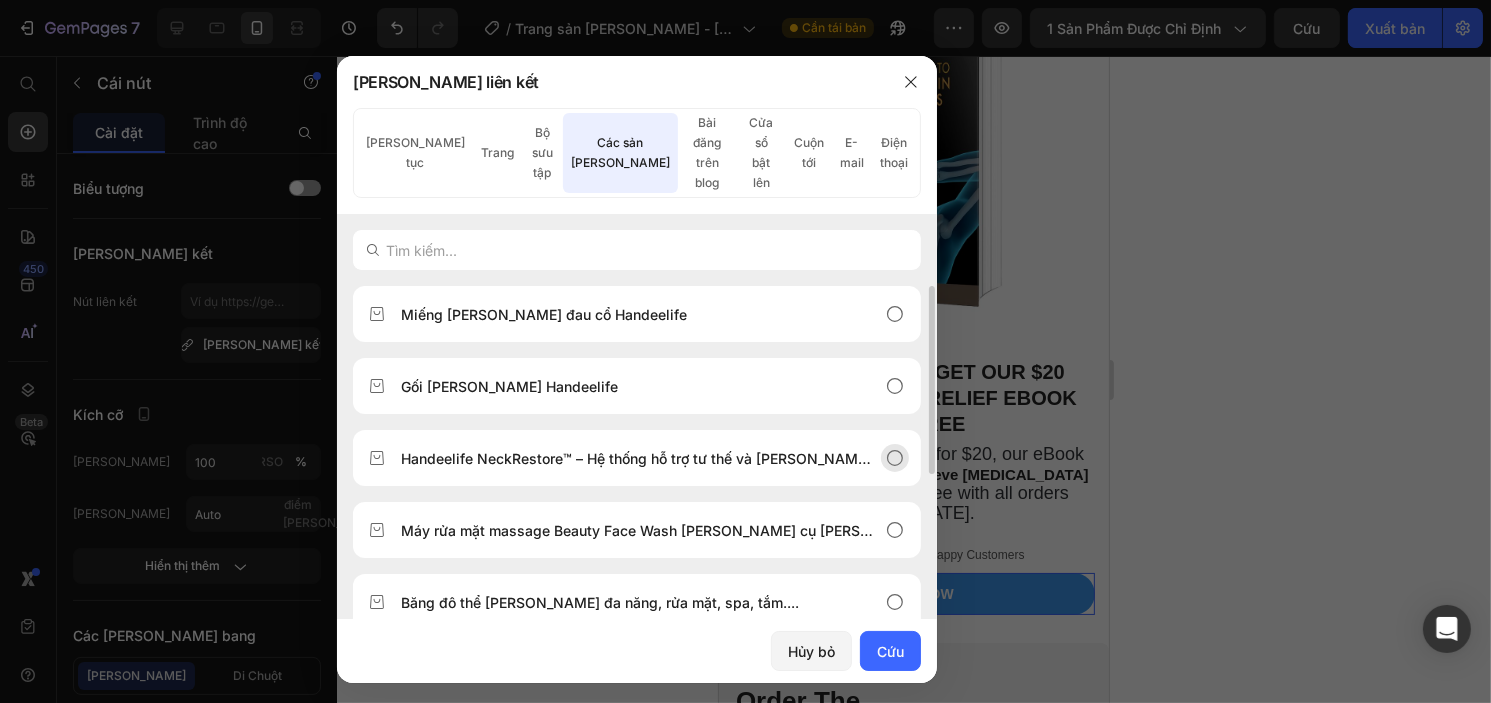 click on "Handeelife NeckRestore™ – Hệ thống hỗ trợ tư thế và [PERSON_NAME] cổ [PERSON_NAME]" 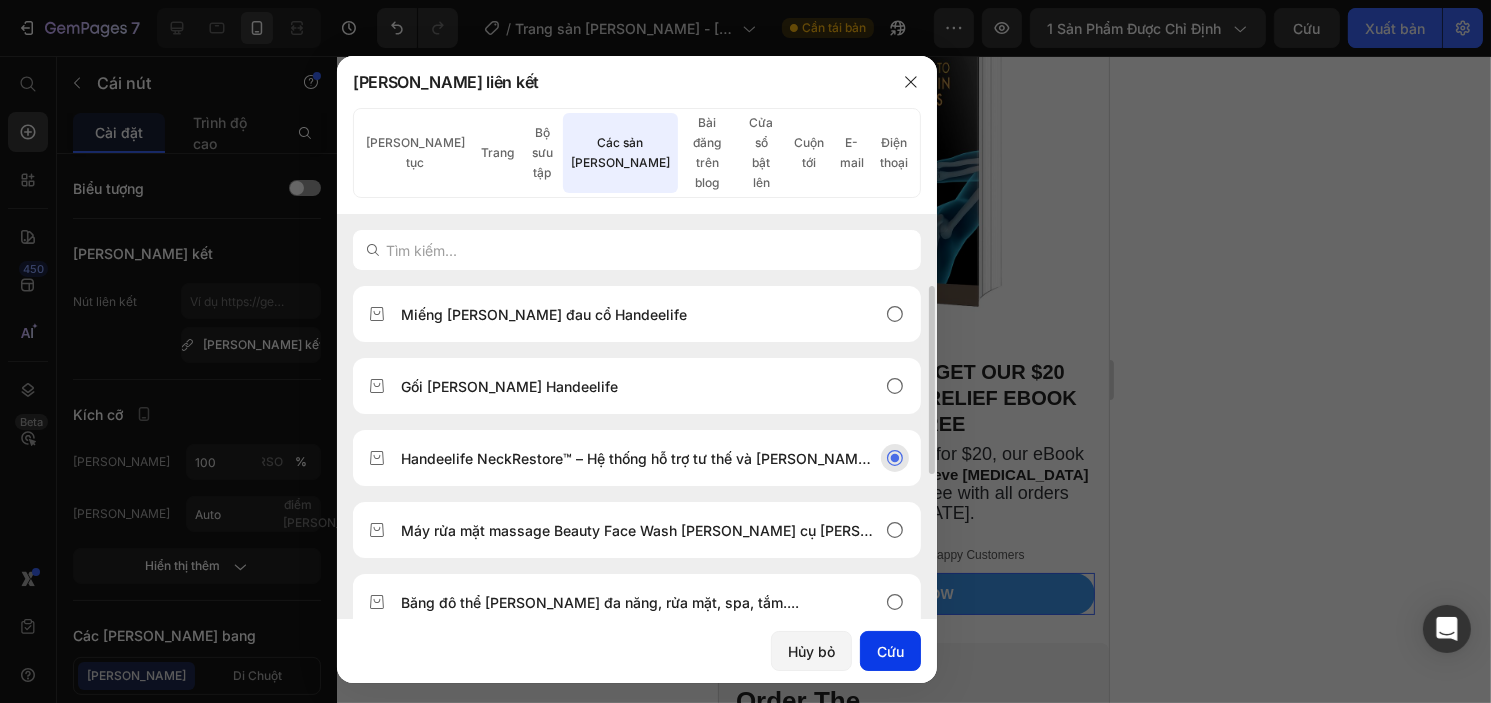 click on "Cứu" at bounding box center [890, 651] 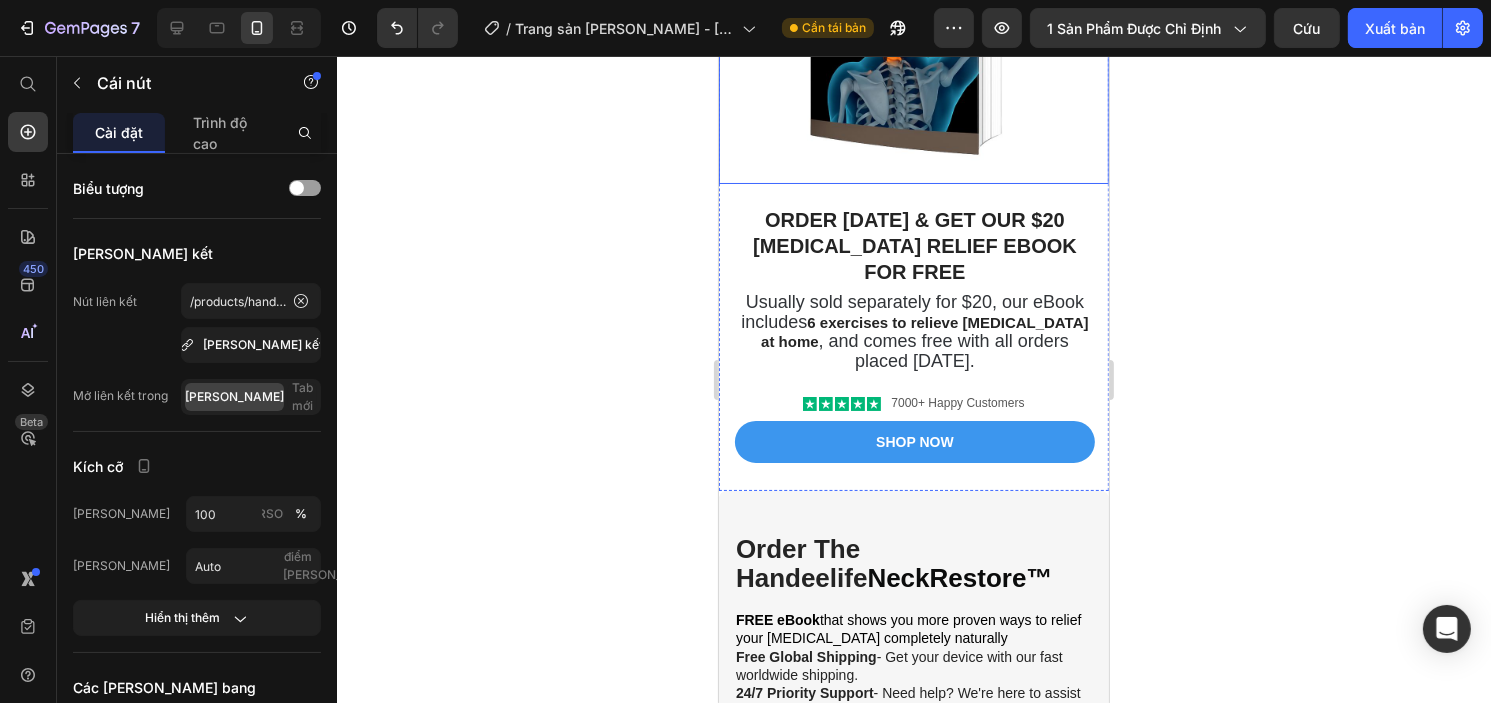 scroll, scrollTop: 9550, scrollLeft: 0, axis: vertical 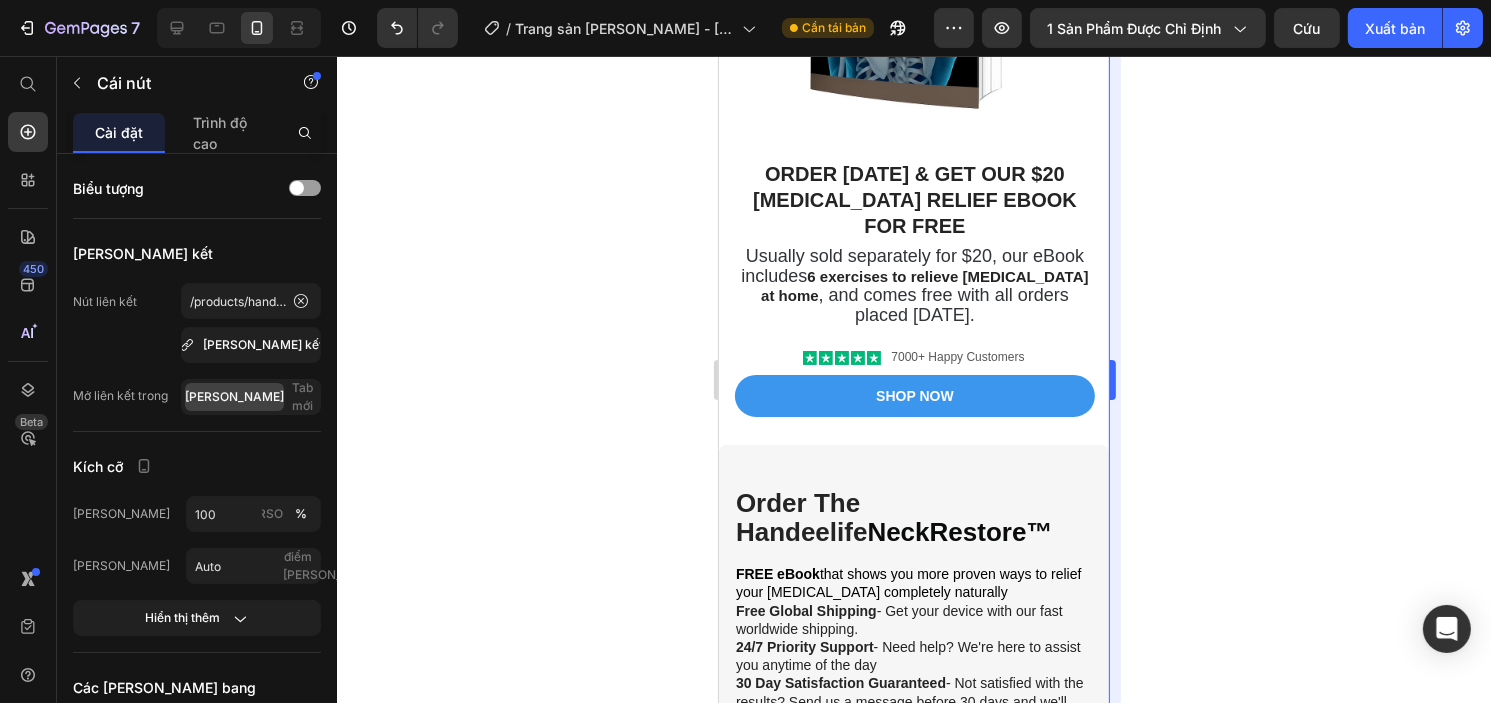 drag, startPoint x: 1394, startPoint y: 27, endPoint x: 1120, endPoint y: 95, distance: 282.3119 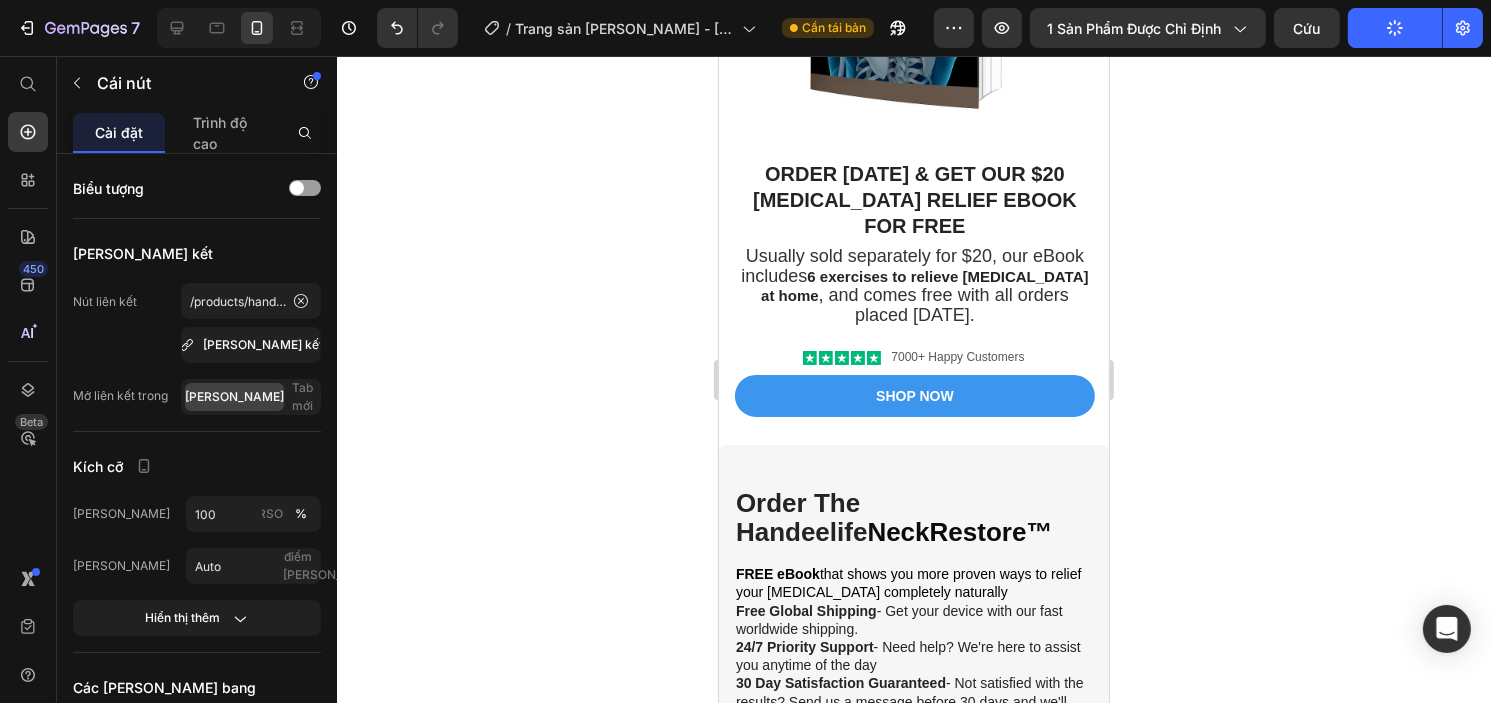 click 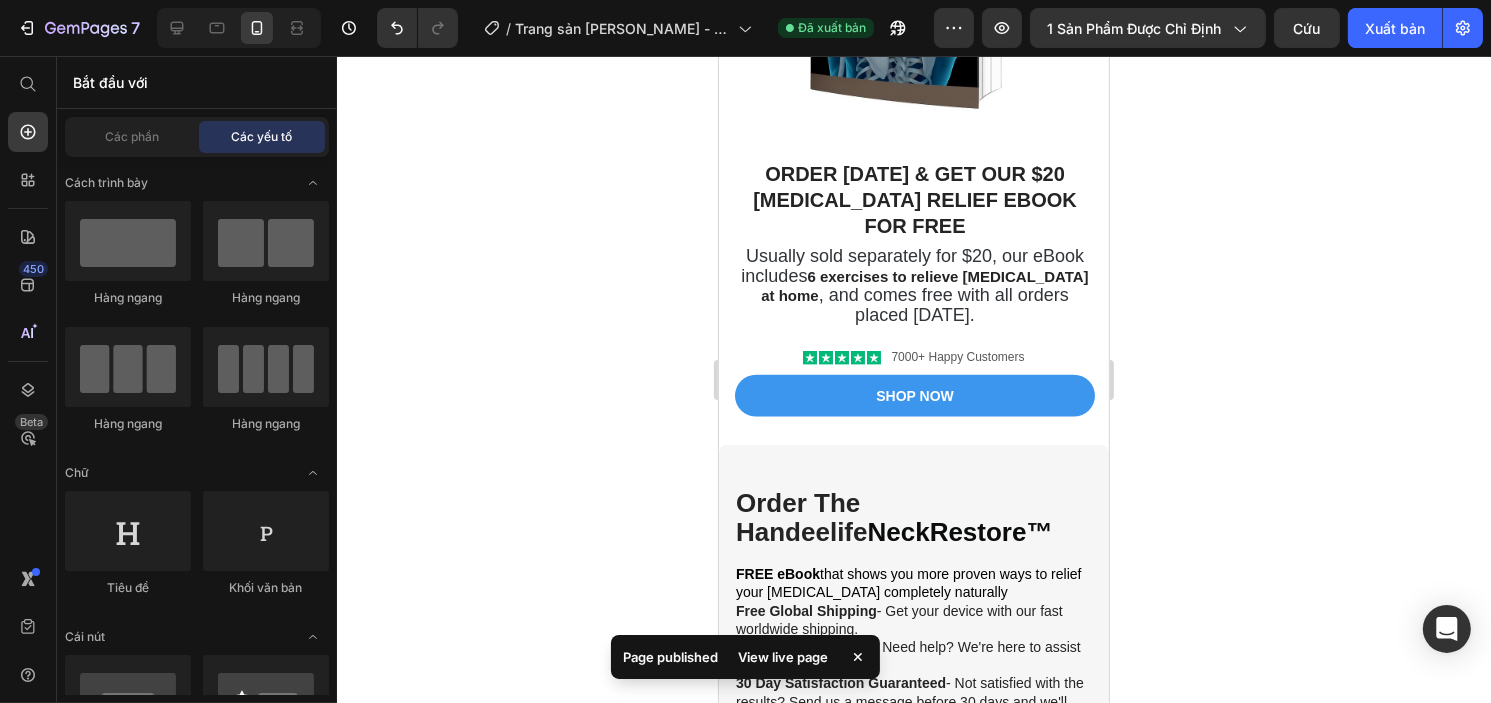 click 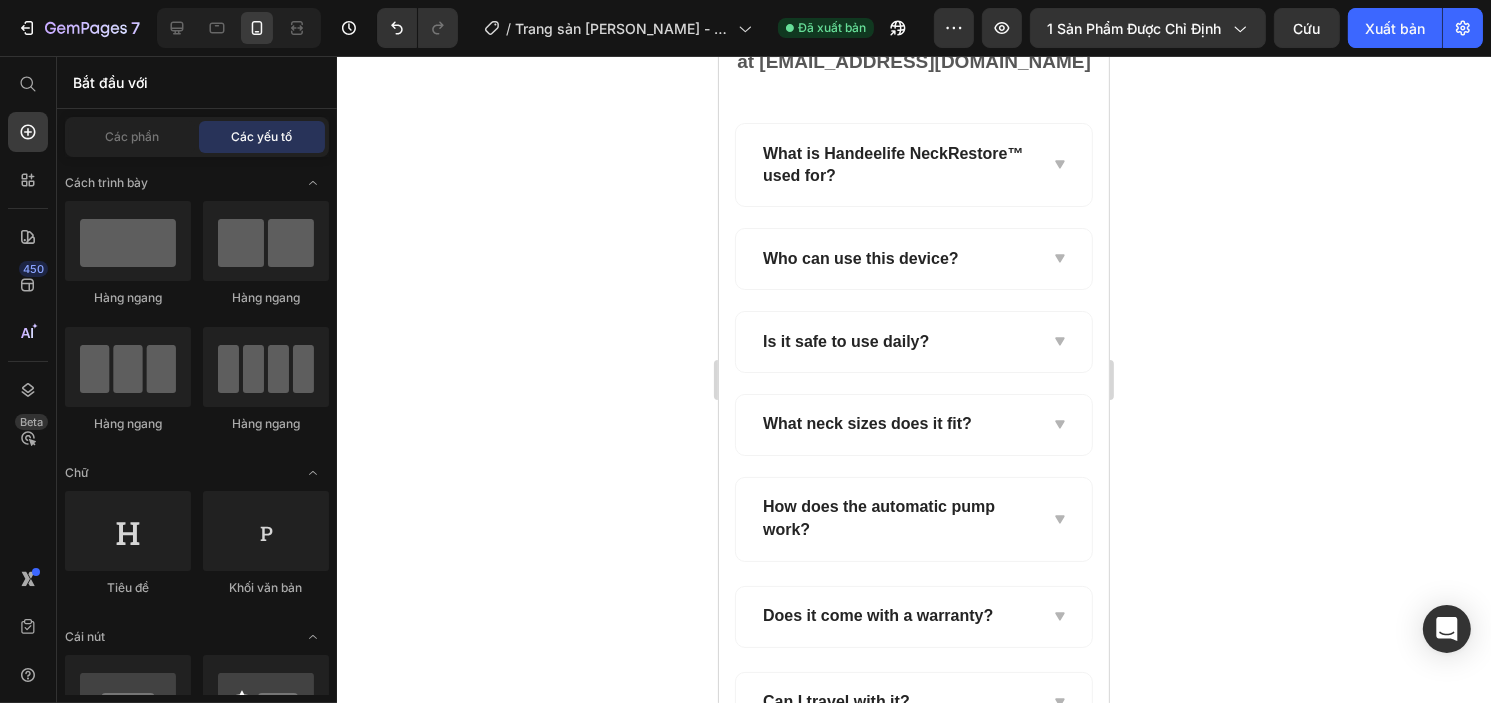 scroll, scrollTop: 11250, scrollLeft: 0, axis: vertical 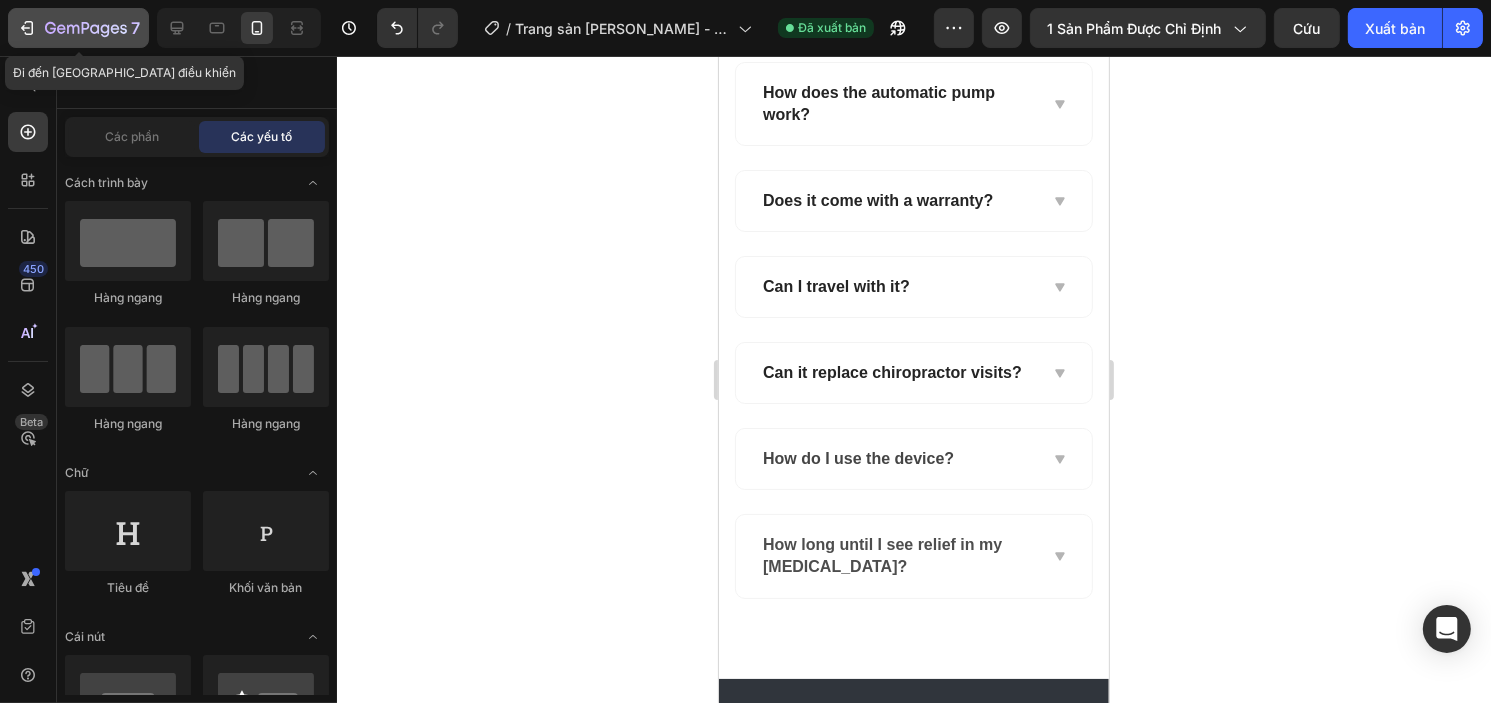 click 